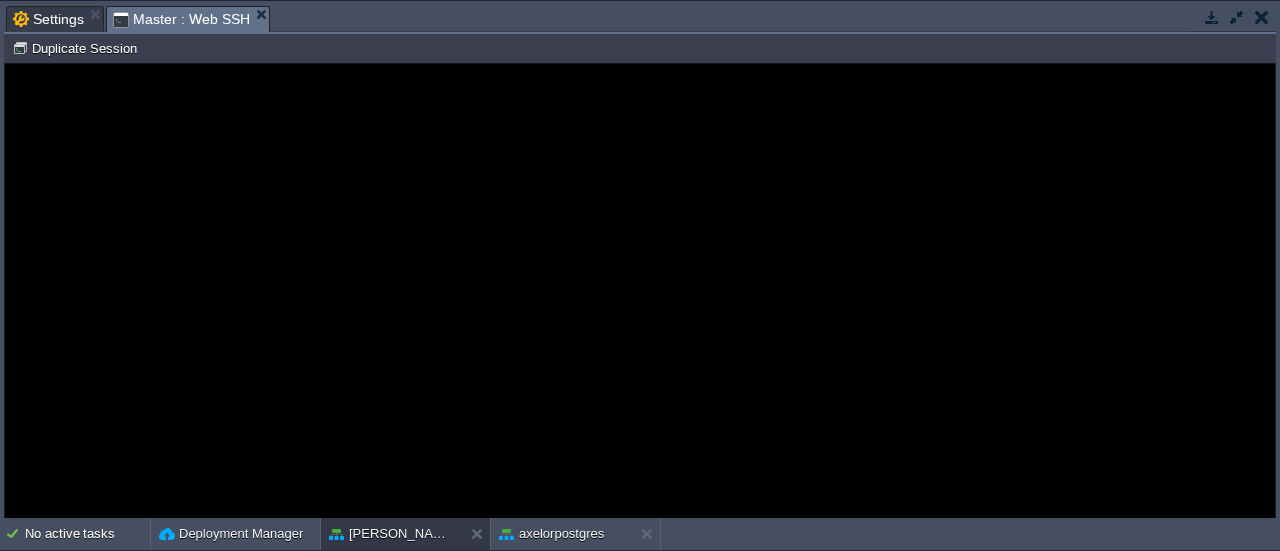 scroll, scrollTop: 0, scrollLeft: 0, axis: both 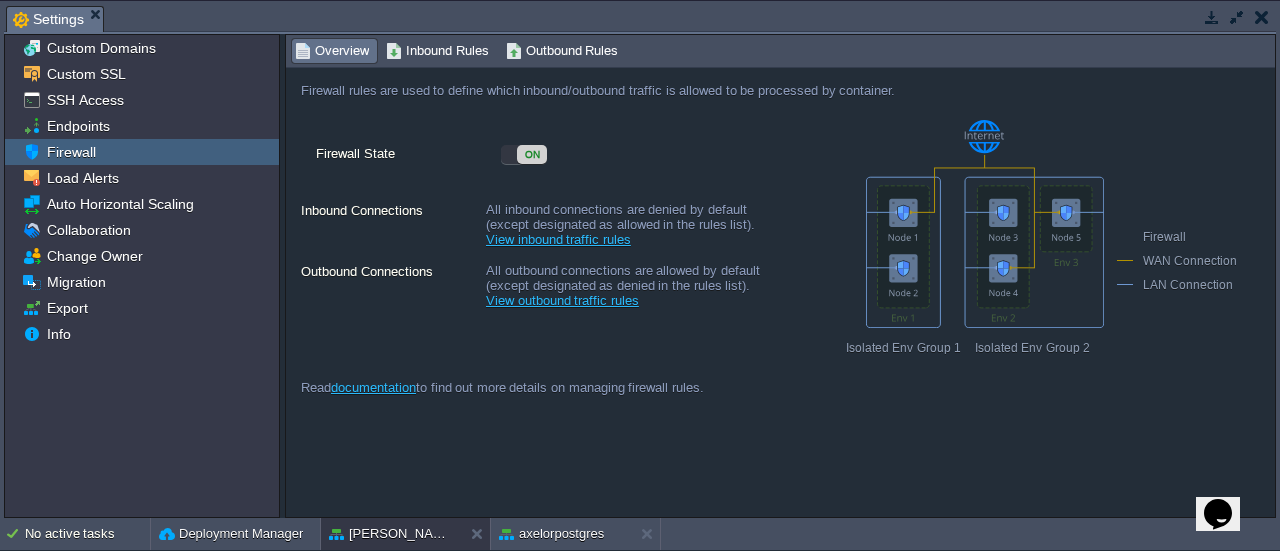 click 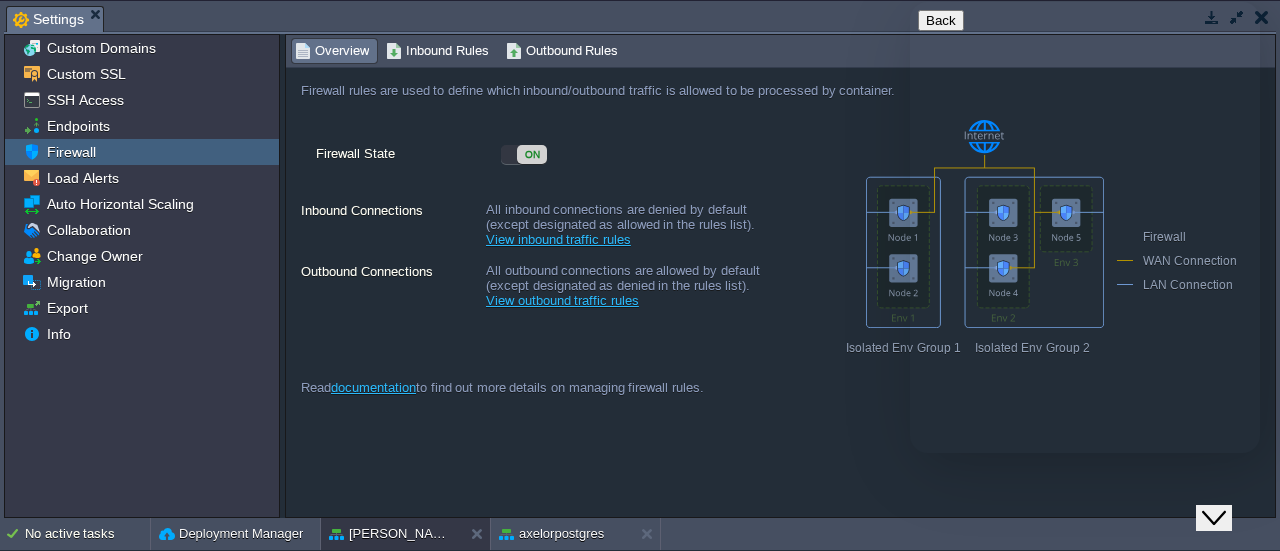 click 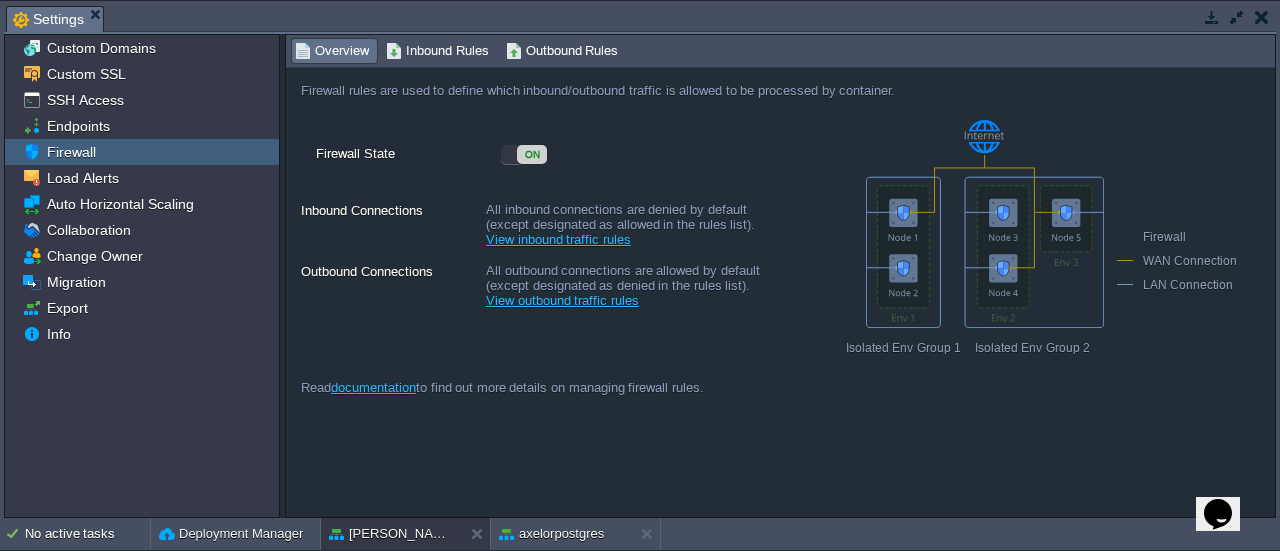 click on "Settings" at bounding box center (58, 19) 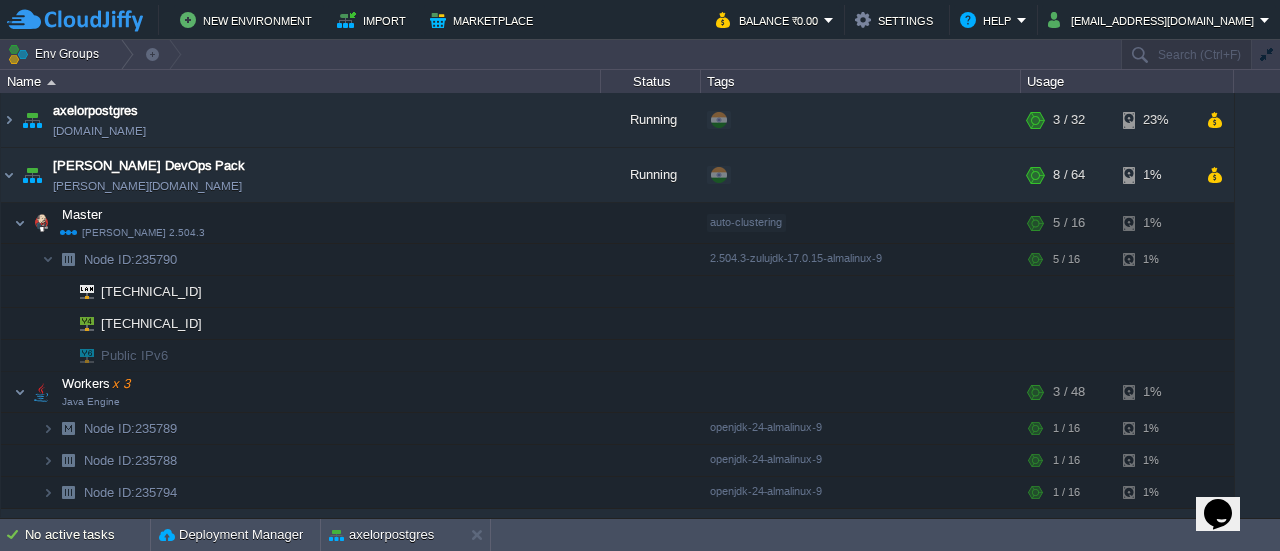 click 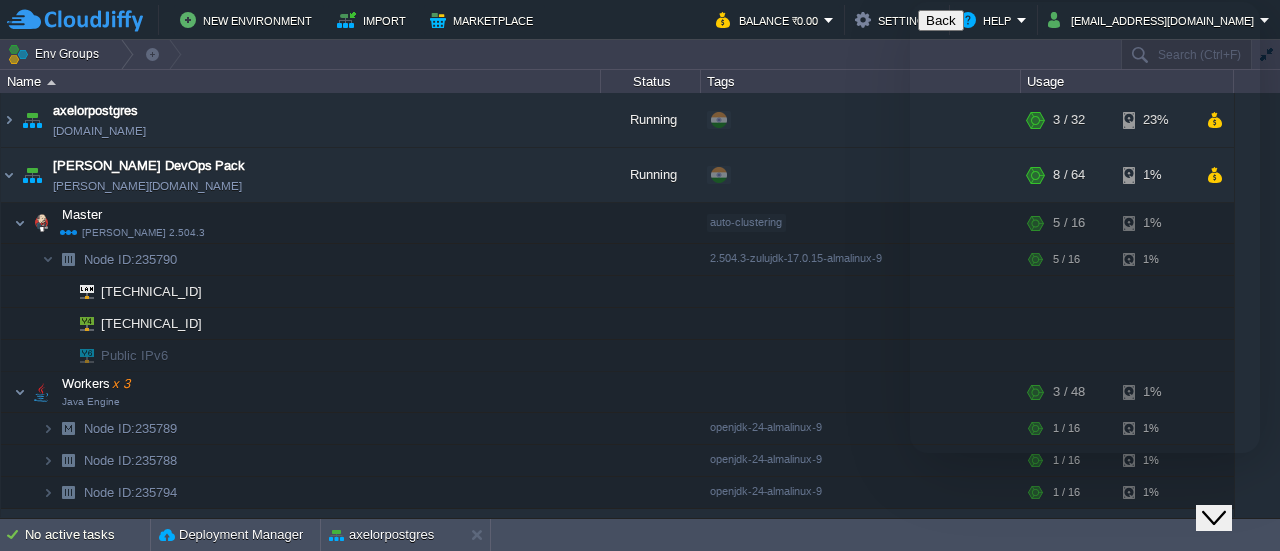 click on "Close Chat This icon closes the chat window." 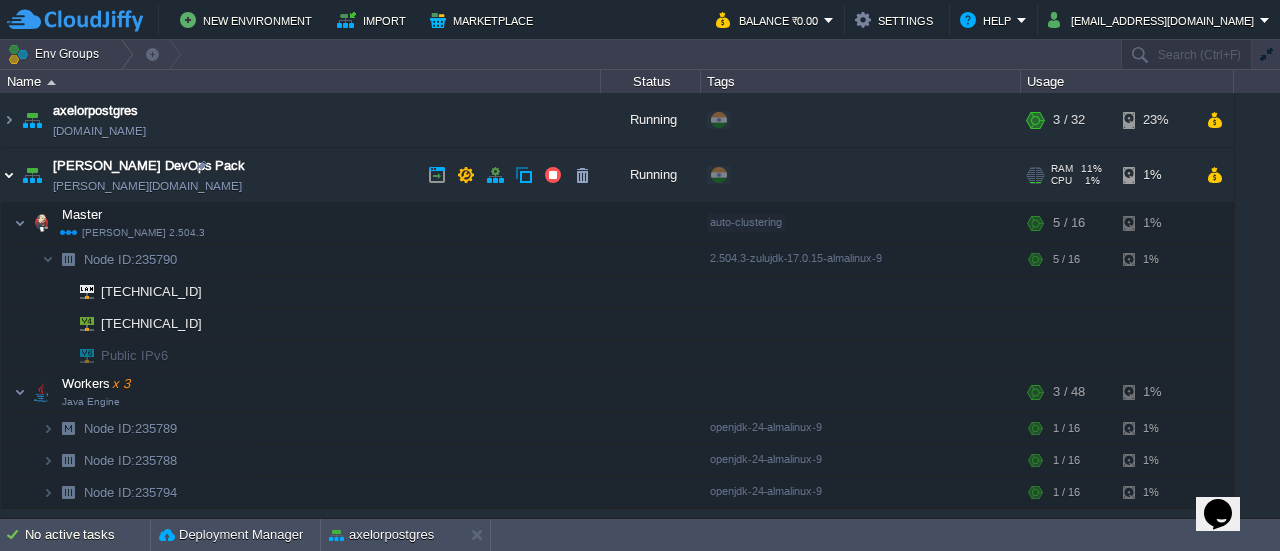 click at bounding box center (9, 175) 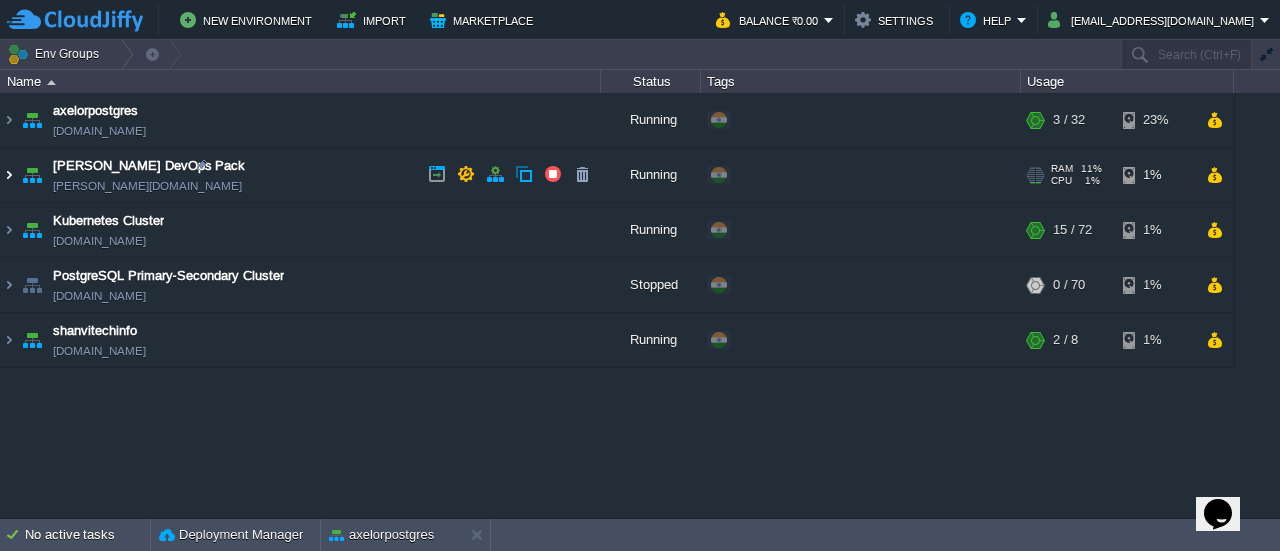 scroll, scrollTop: 0, scrollLeft: 0, axis: both 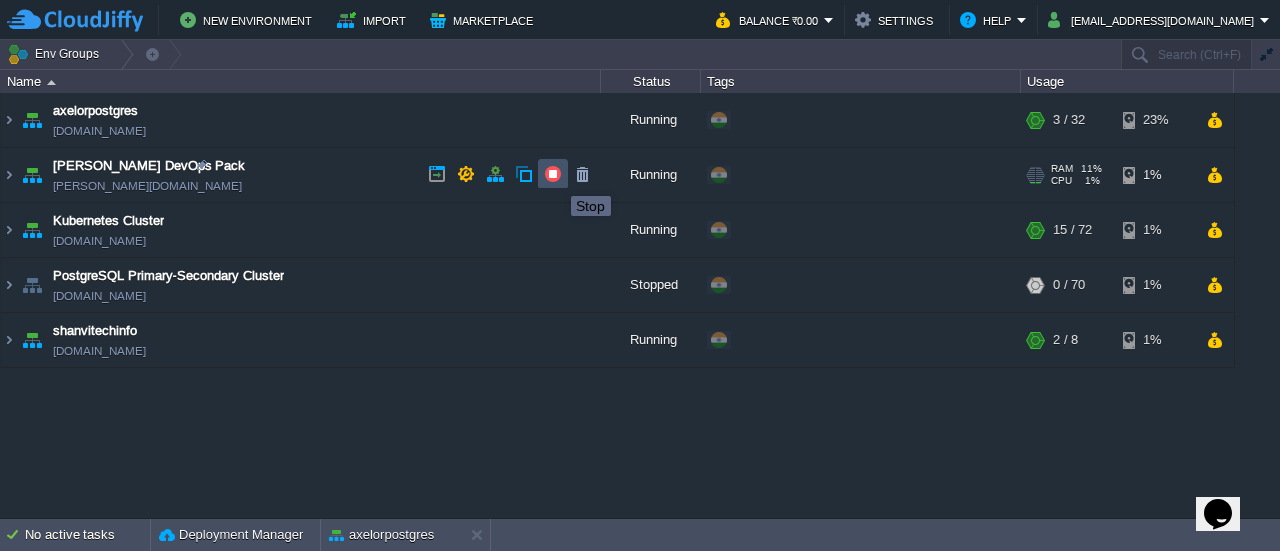 click at bounding box center [553, 174] 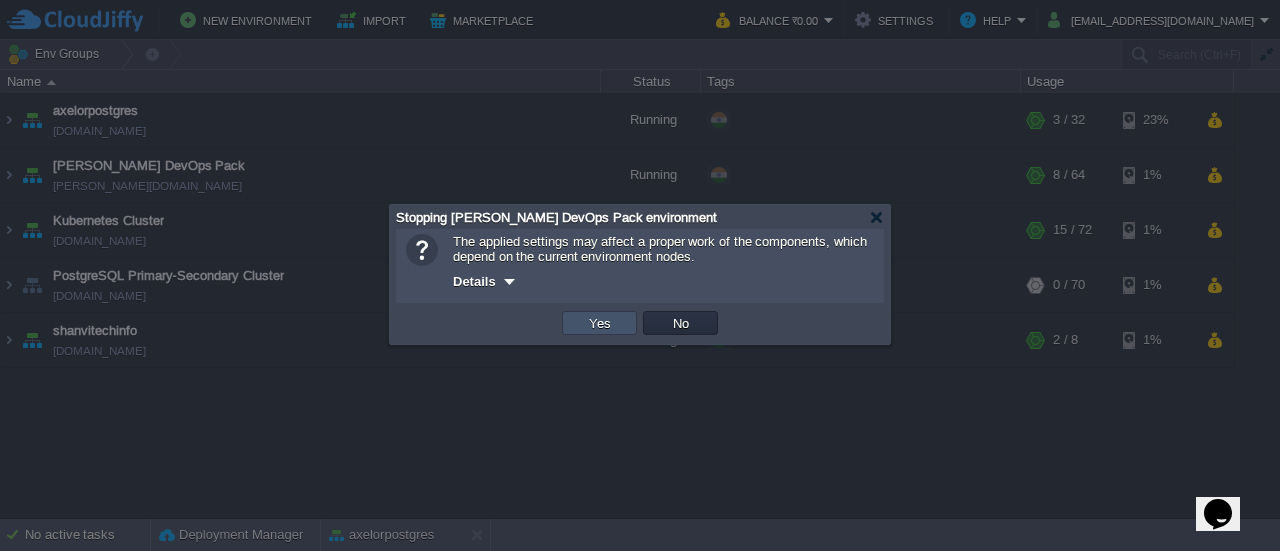 click on "Yes" at bounding box center [600, 323] 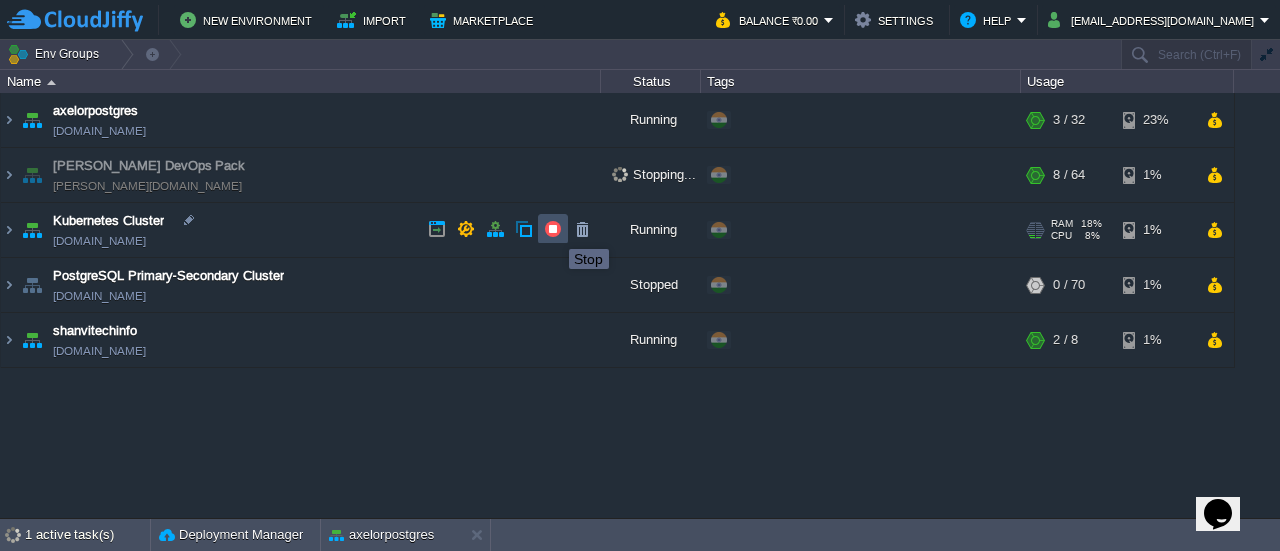 click at bounding box center [553, 229] 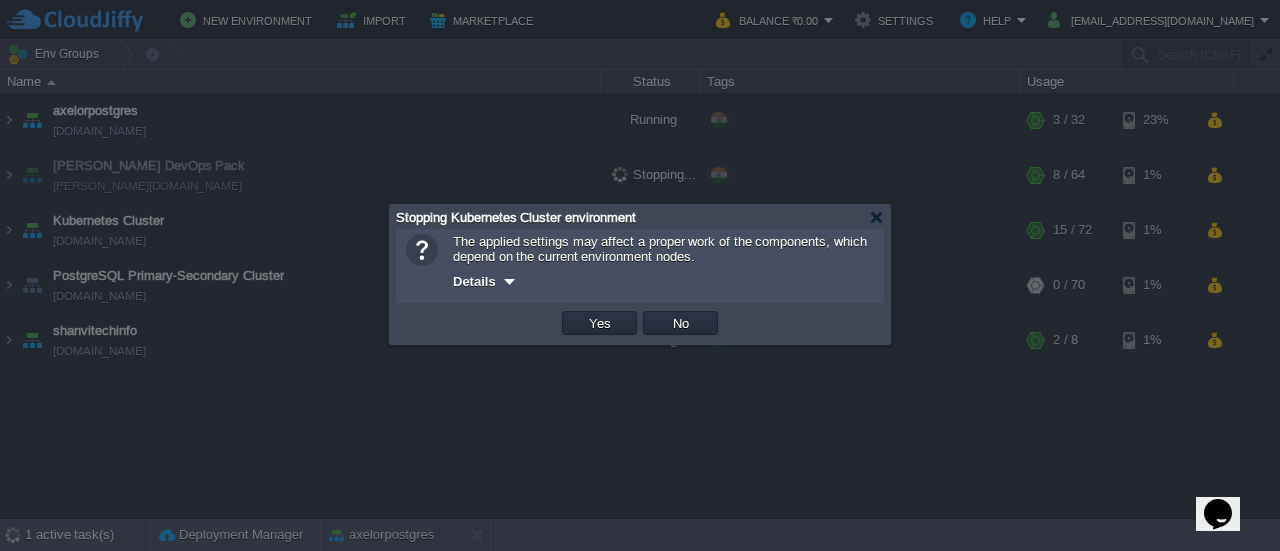 click at bounding box center [640, 275] 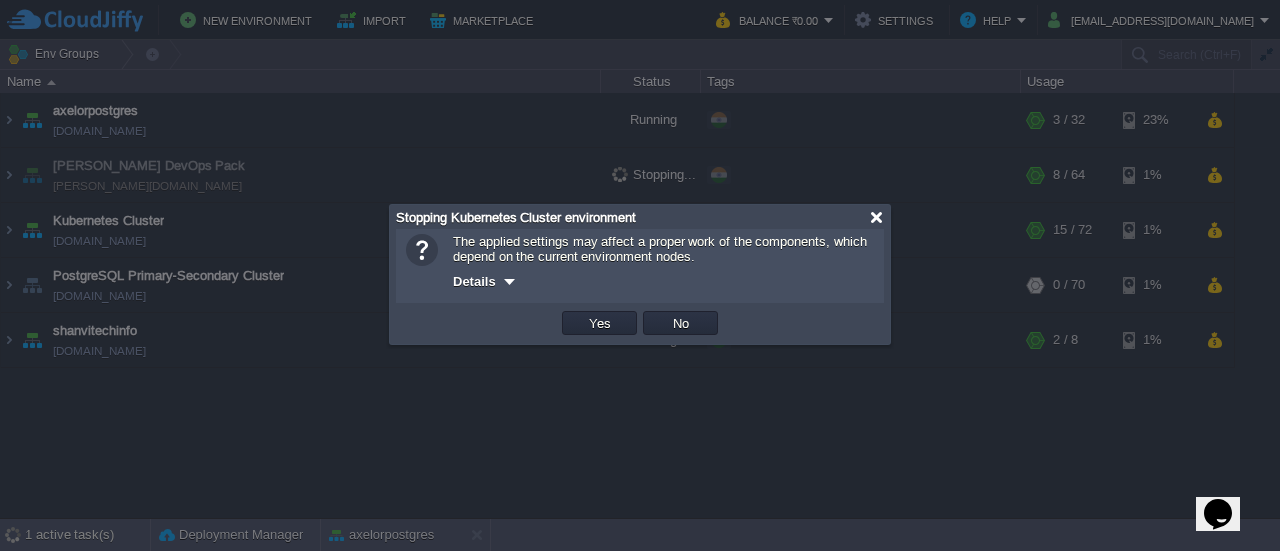 click at bounding box center [876, 217] 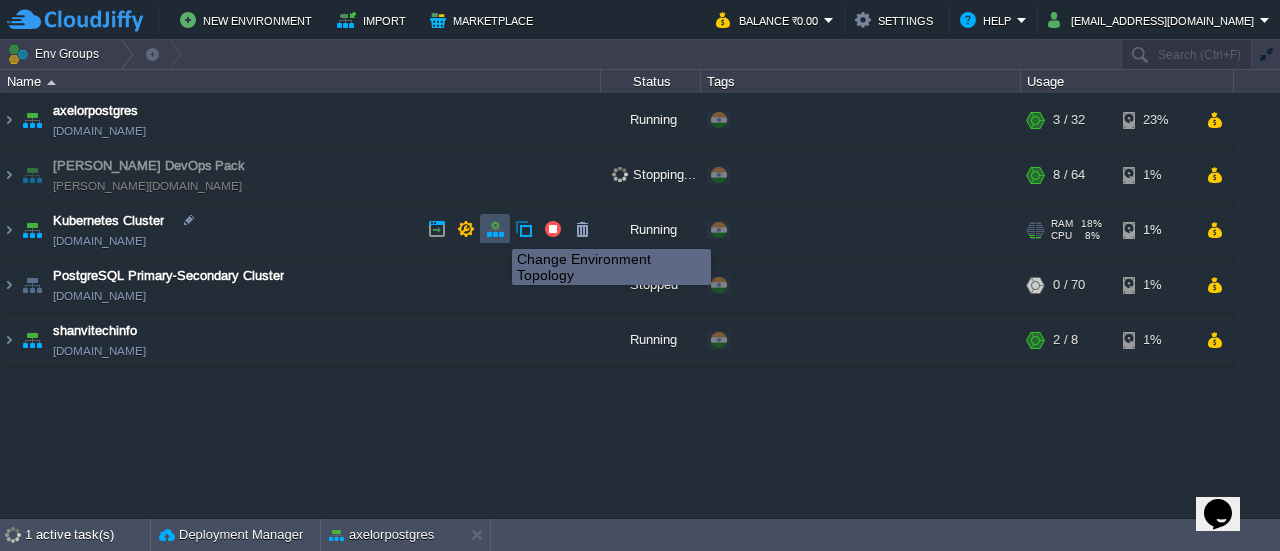 click at bounding box center (495, 229) 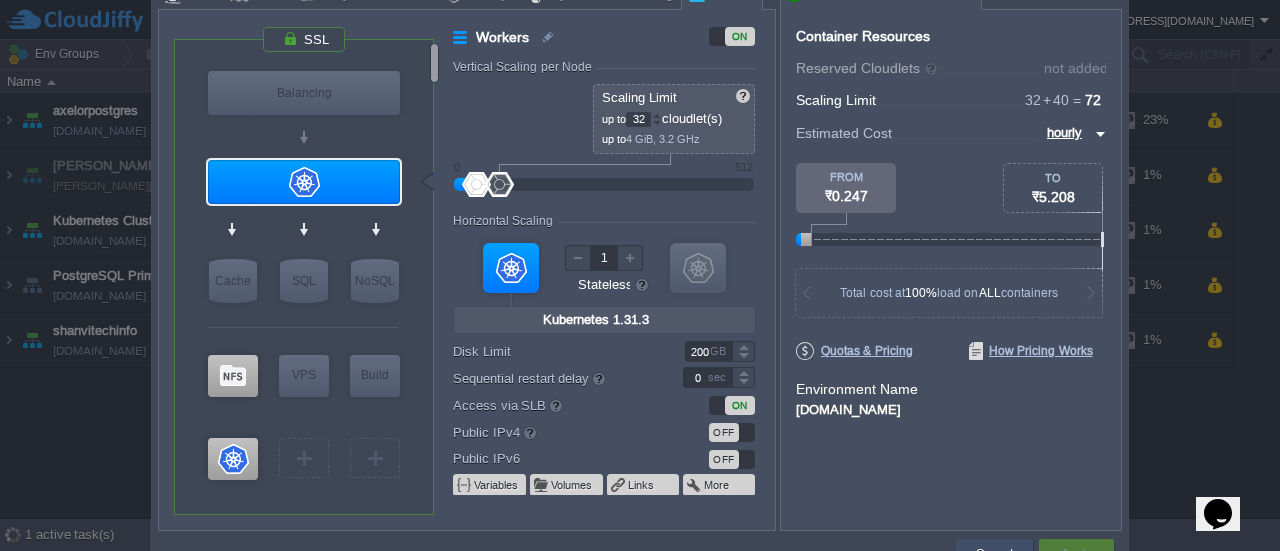 click on "Cancel" at bounding box center [994, 554] 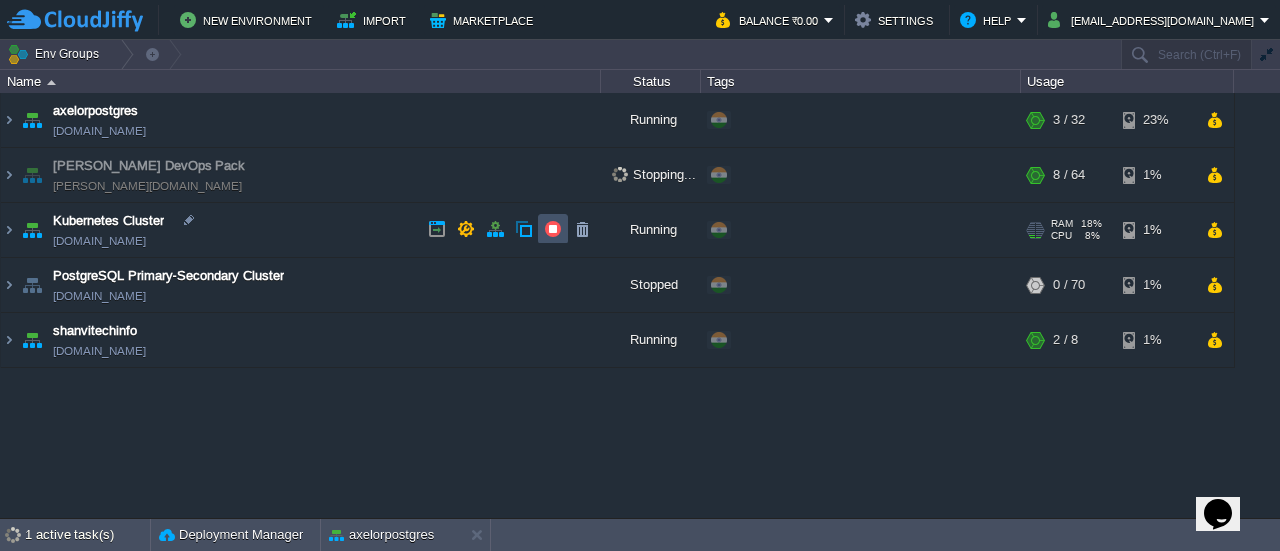 click at bounding box center [553, 229] 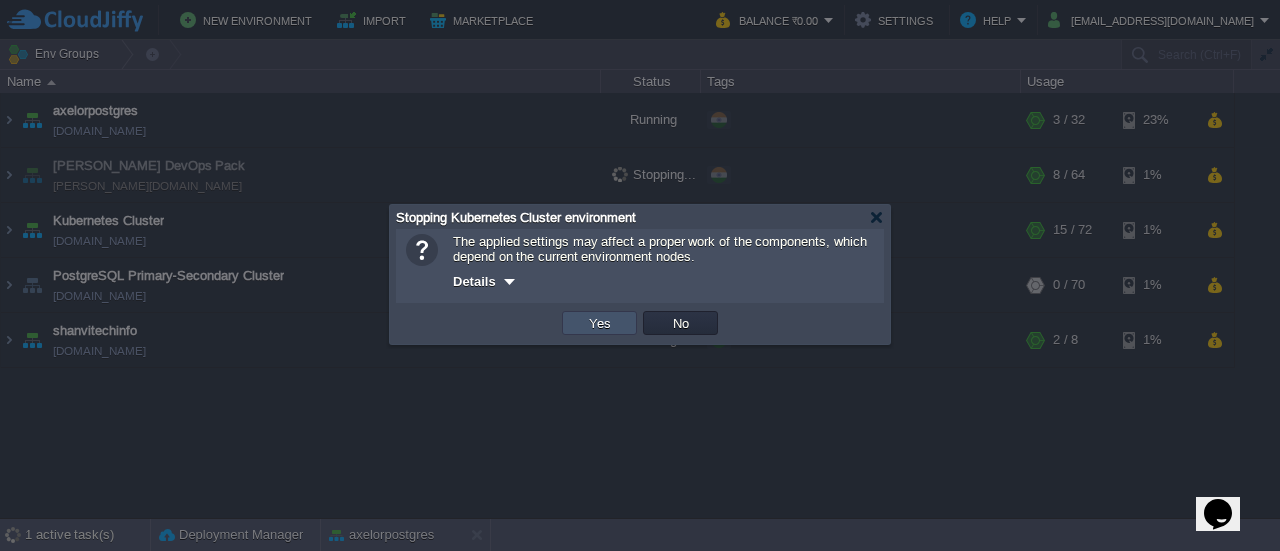 click on "Yes" at bounding box center (600, 323) 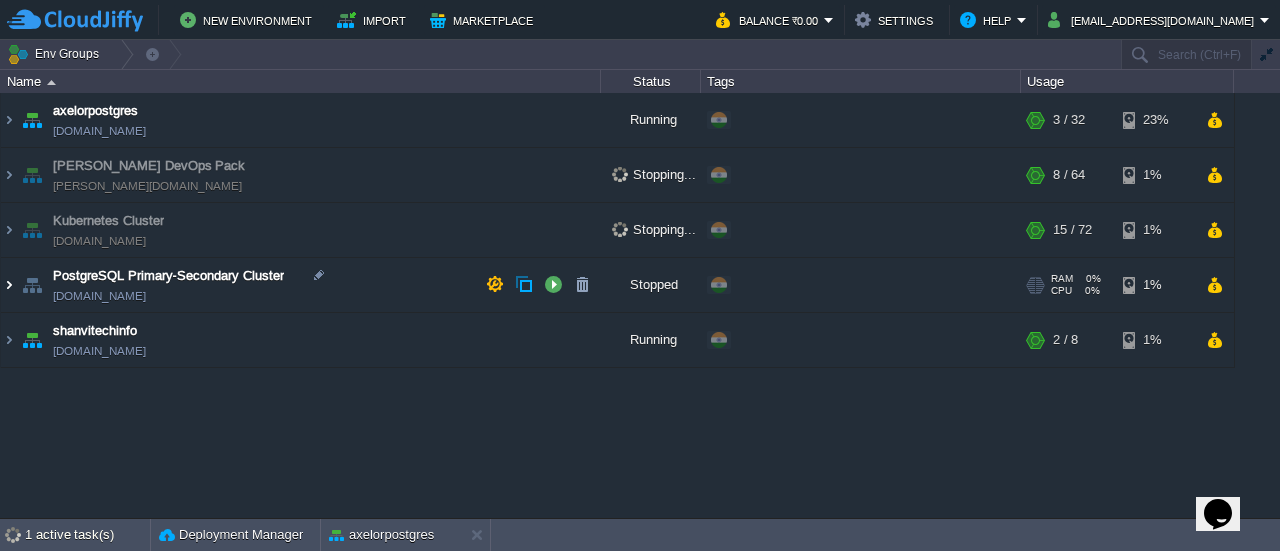 click at bounding box center (9, 285) 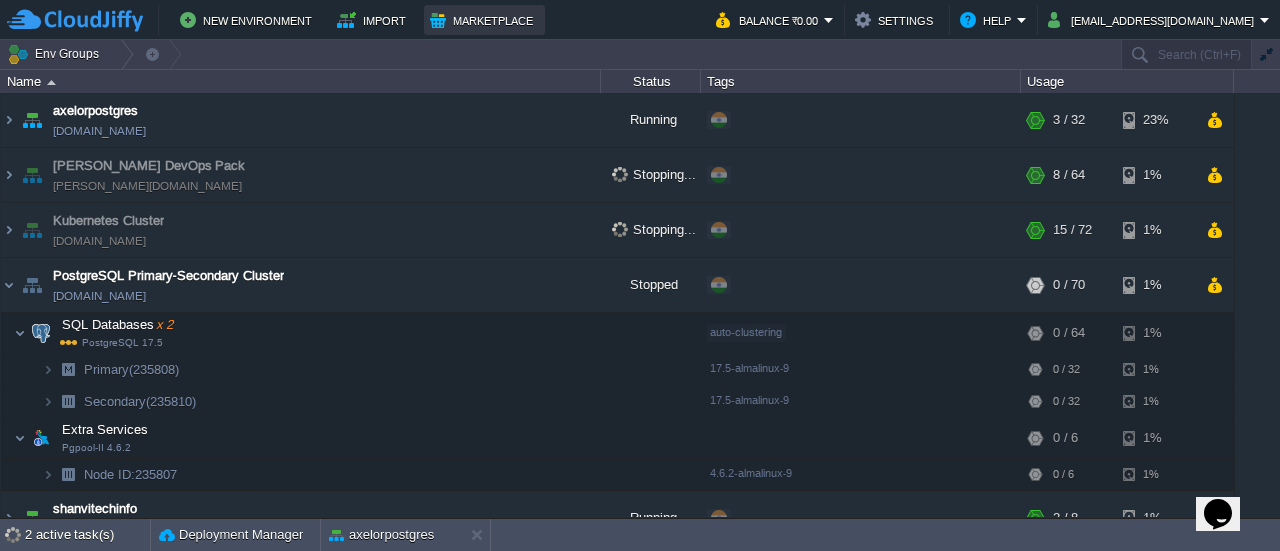click on "Marketplace" at bounding box center (484, 20) 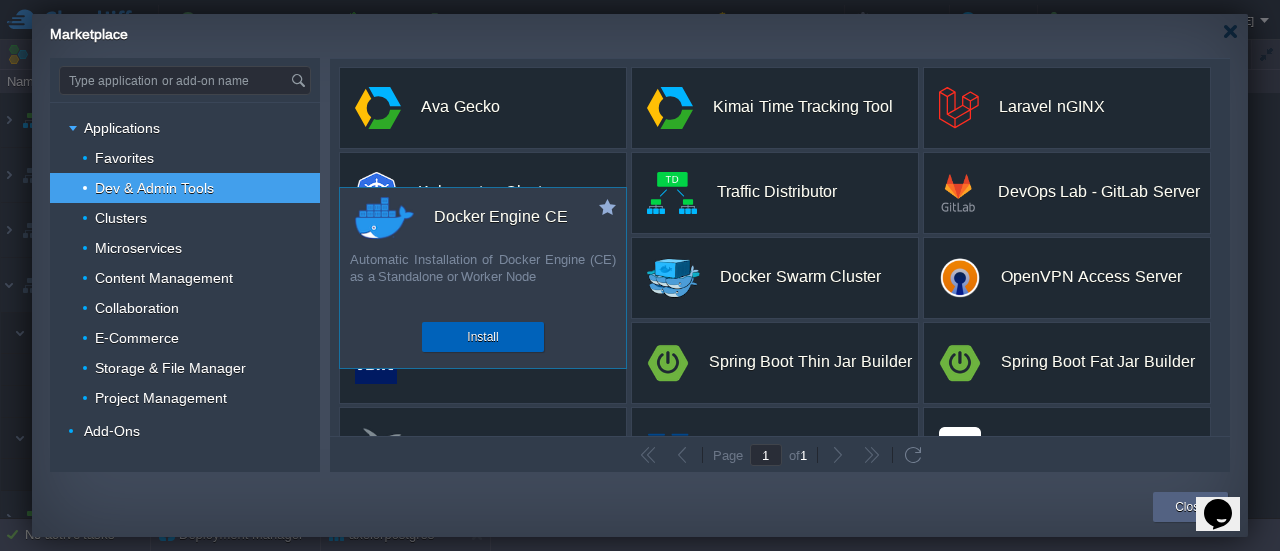 click on "Install" at bounding box center [483, 337] 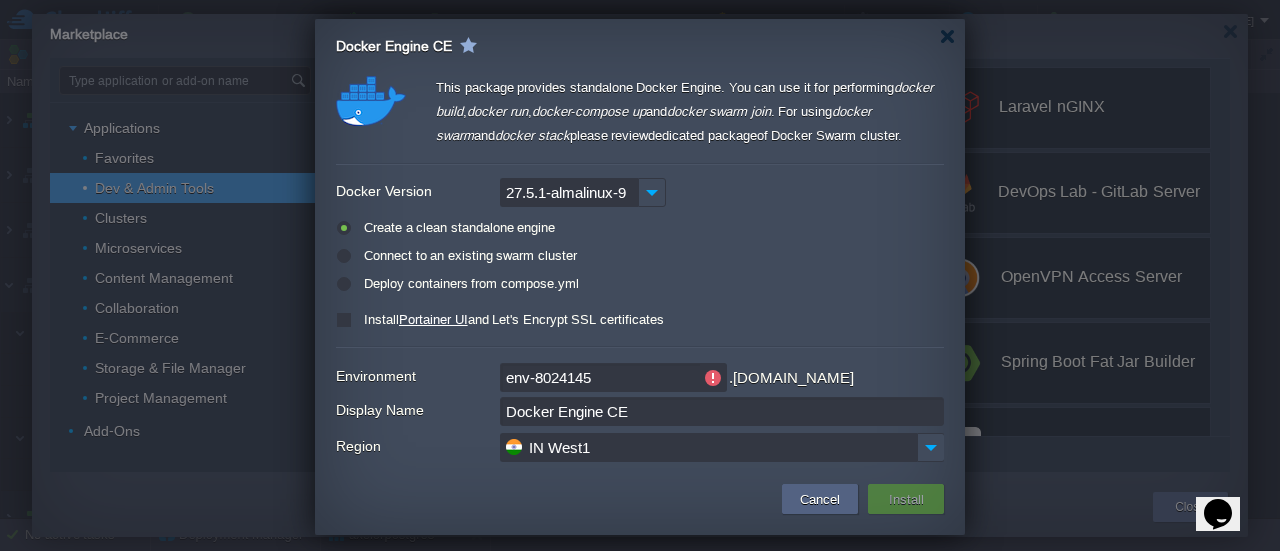 click on "27.5.1-almalinux-9" at bounding box center (640, 192) 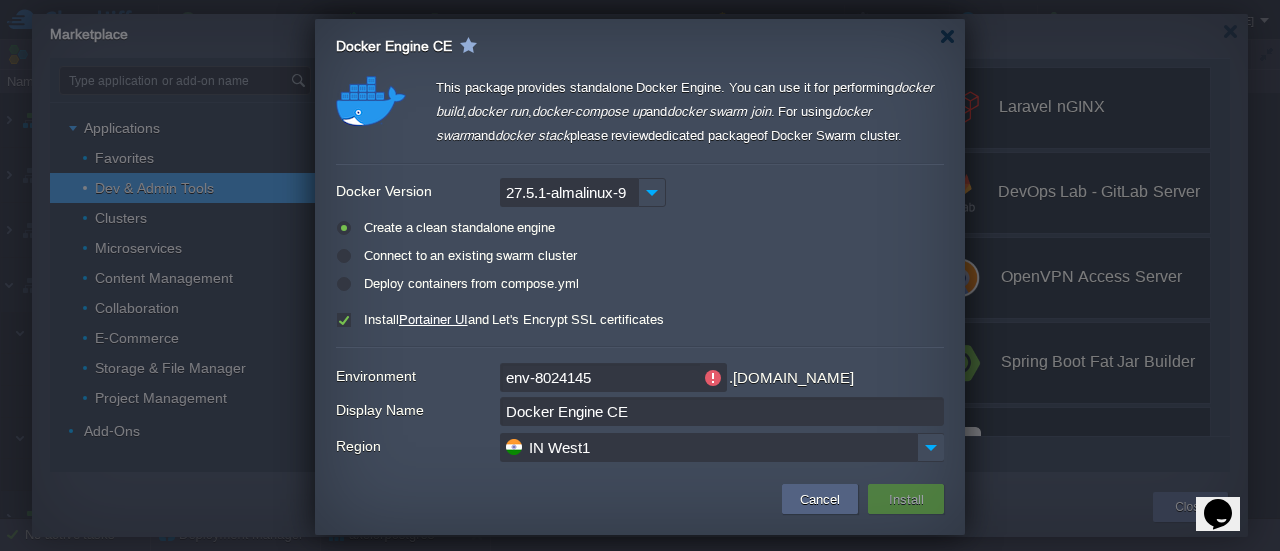 click on "Install  Portainer UI  and Let's Encrypt SSL certificates" at bounding box center [511, 319] 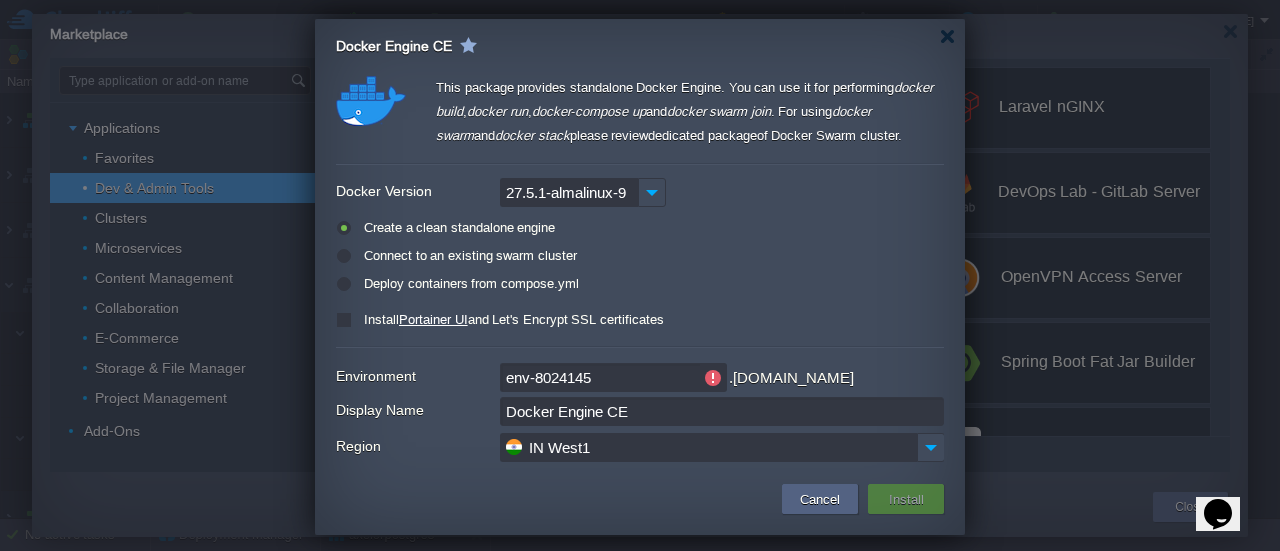 click on "Portainer UI" at bounding box center (433, 319) 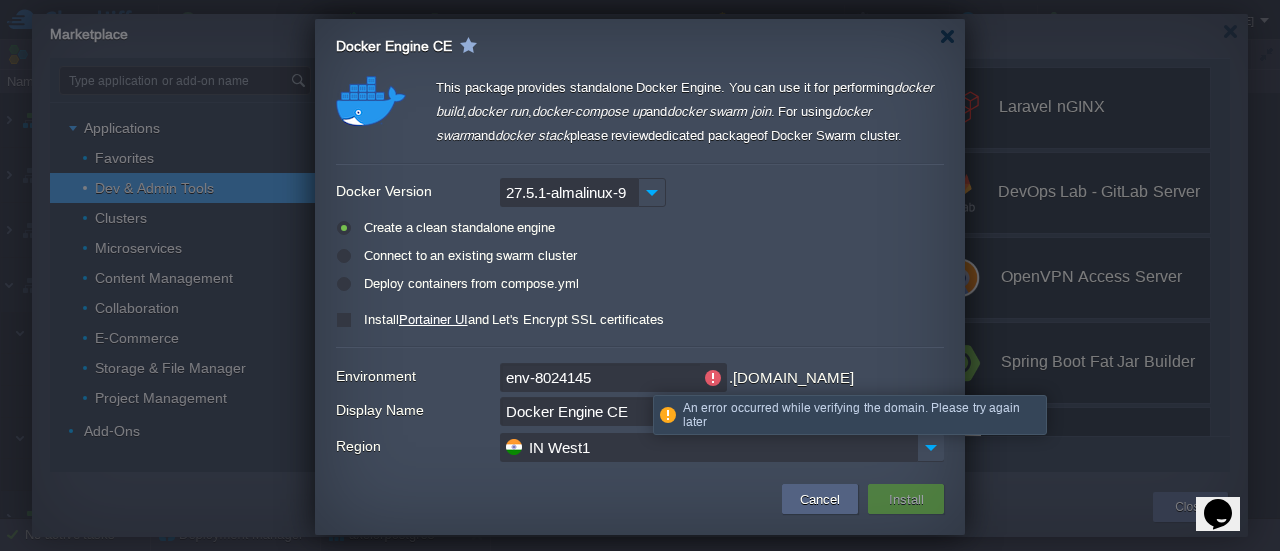 click on "env-8024145" at bounding box center [600, 377] 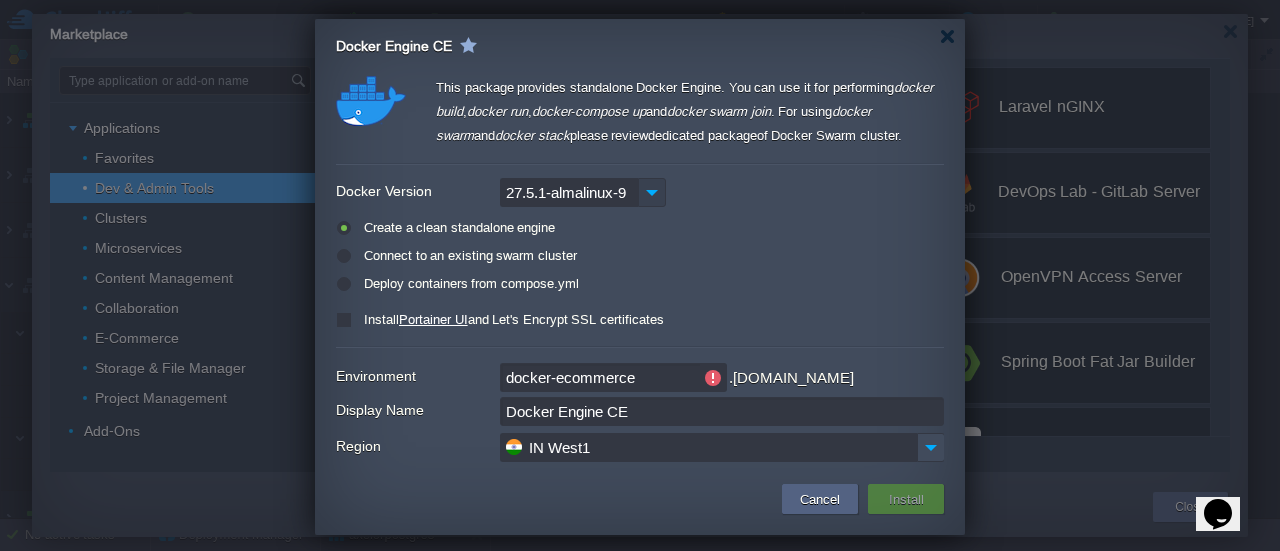 click at bounding box center (652, 192) 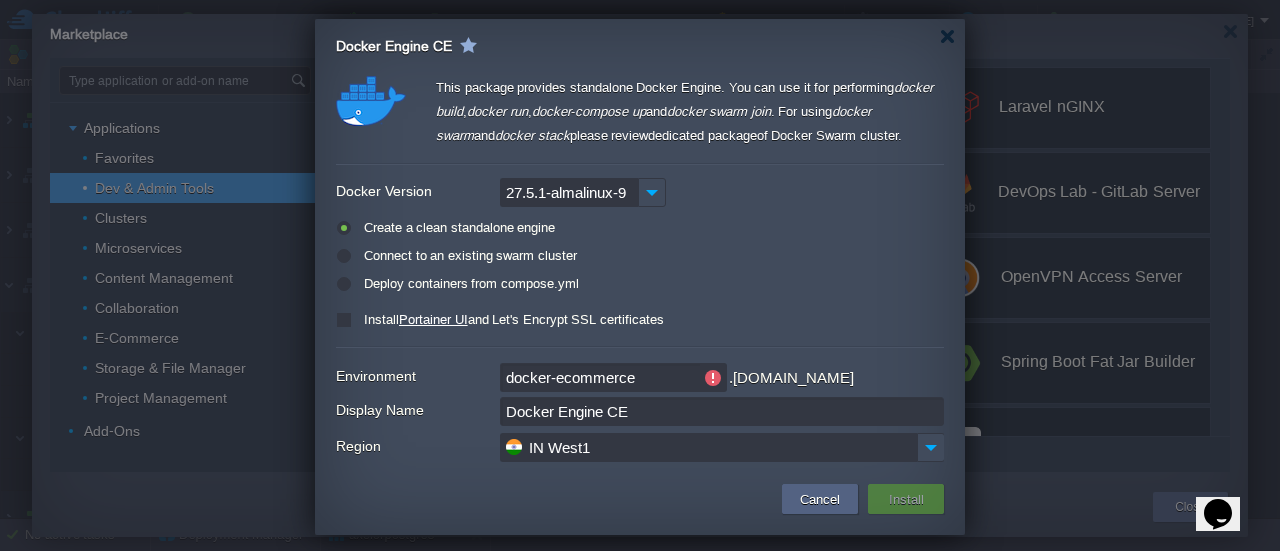 click on "Create a clean standalone engine" at bounding box center (640, 228) 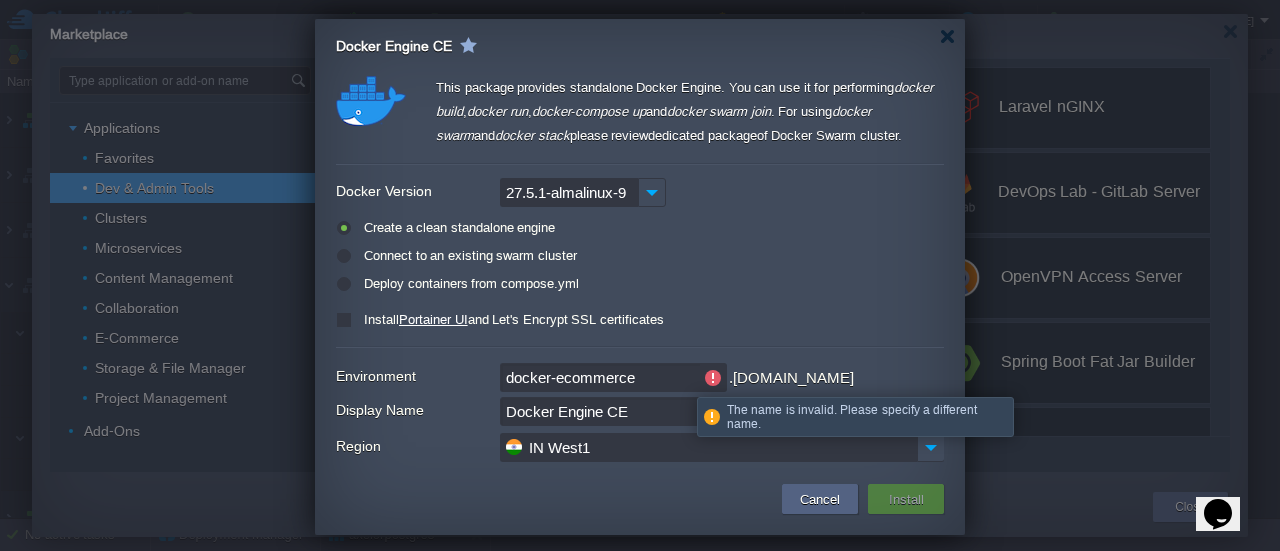 click on "docker-ecommerce" at bounding box center [600, 377] 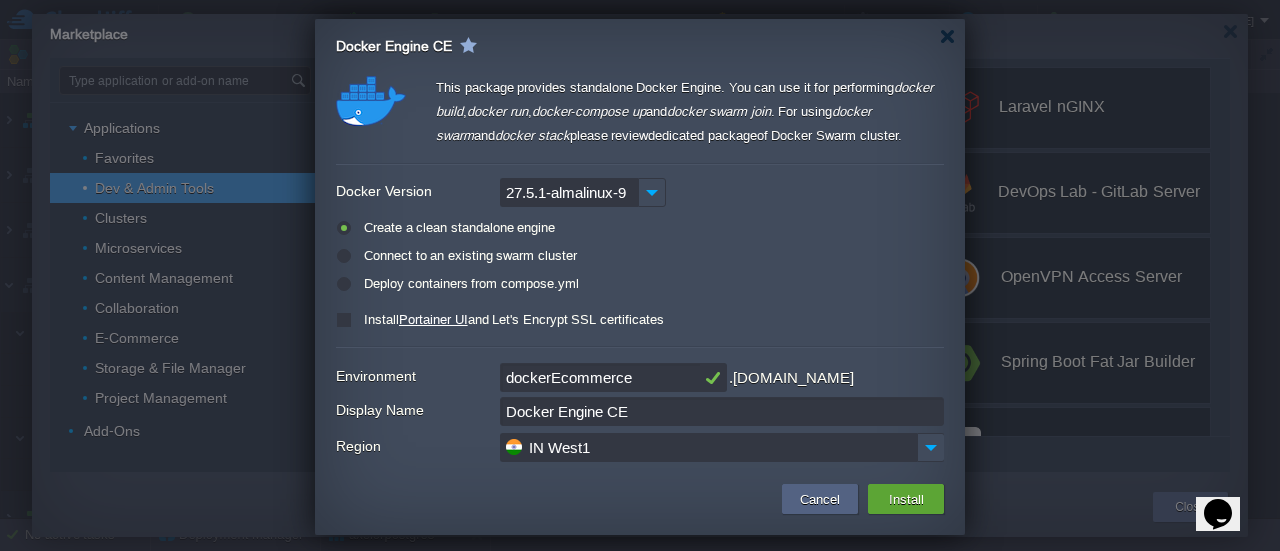 type on "dockerEcommerce" 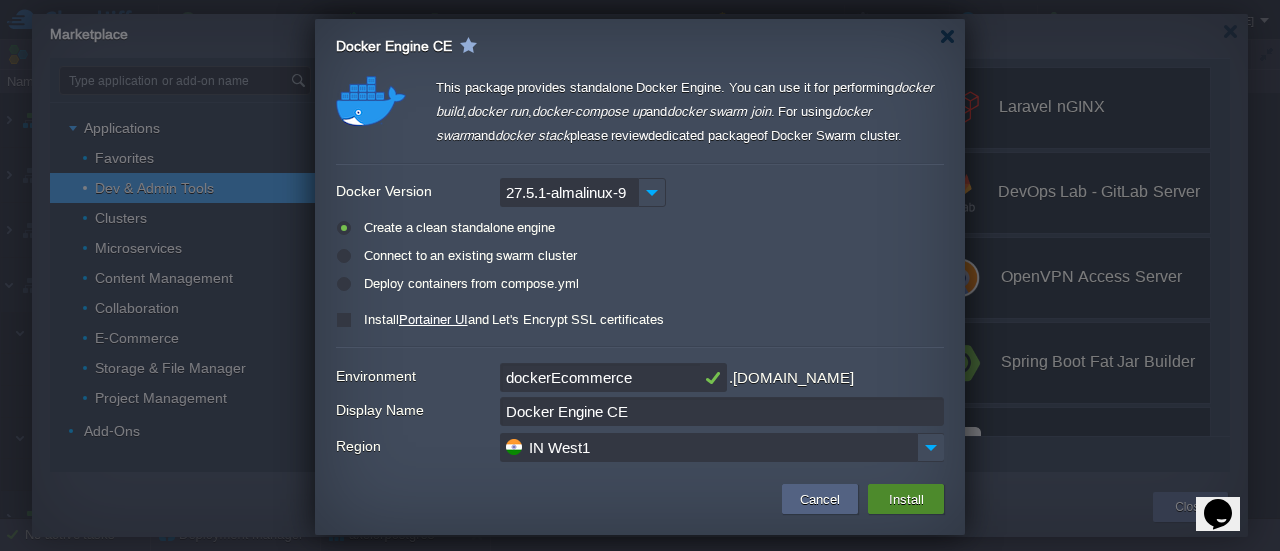 click on "Install" at bounding box center (906, 499) 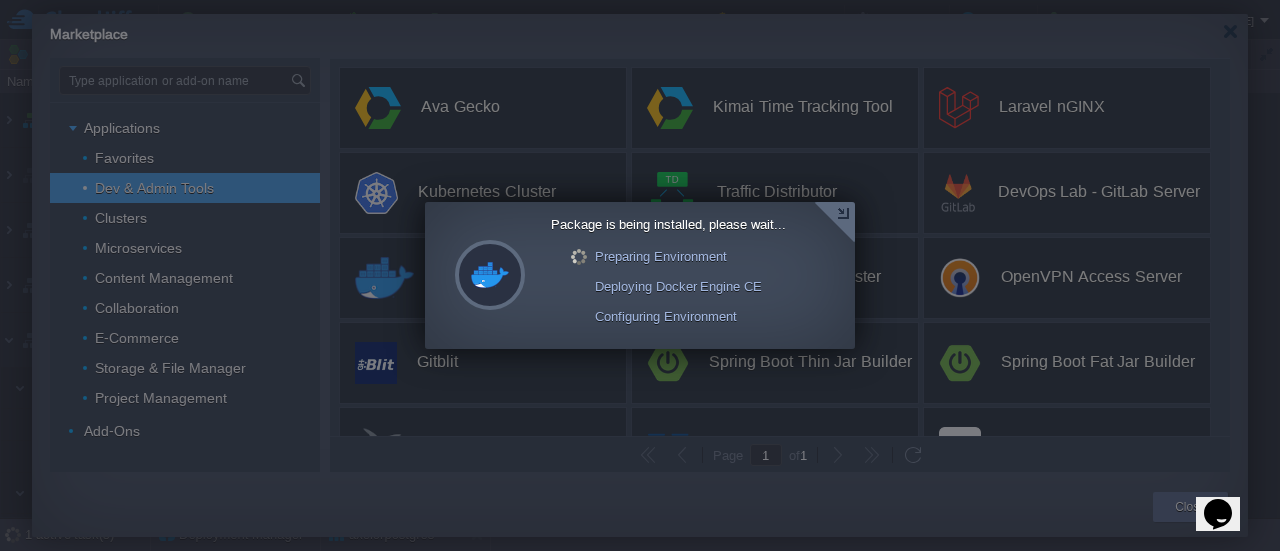 click at bounding box center (834, 222) 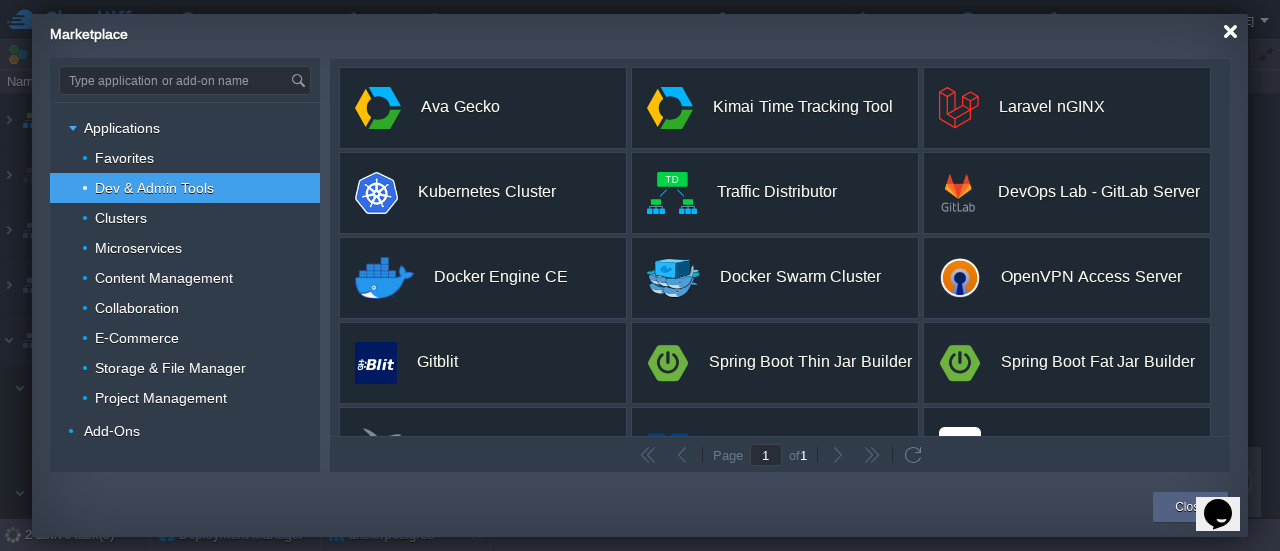 click at bounding box center (1230, 31) 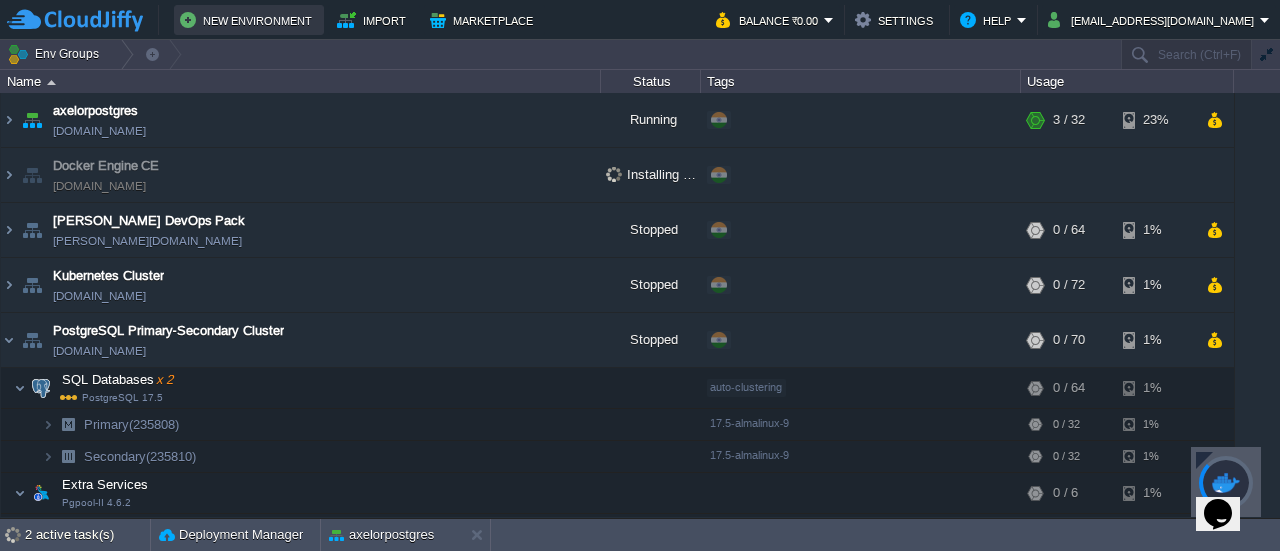 click on "New Environment" at bounding box center [249, 20] 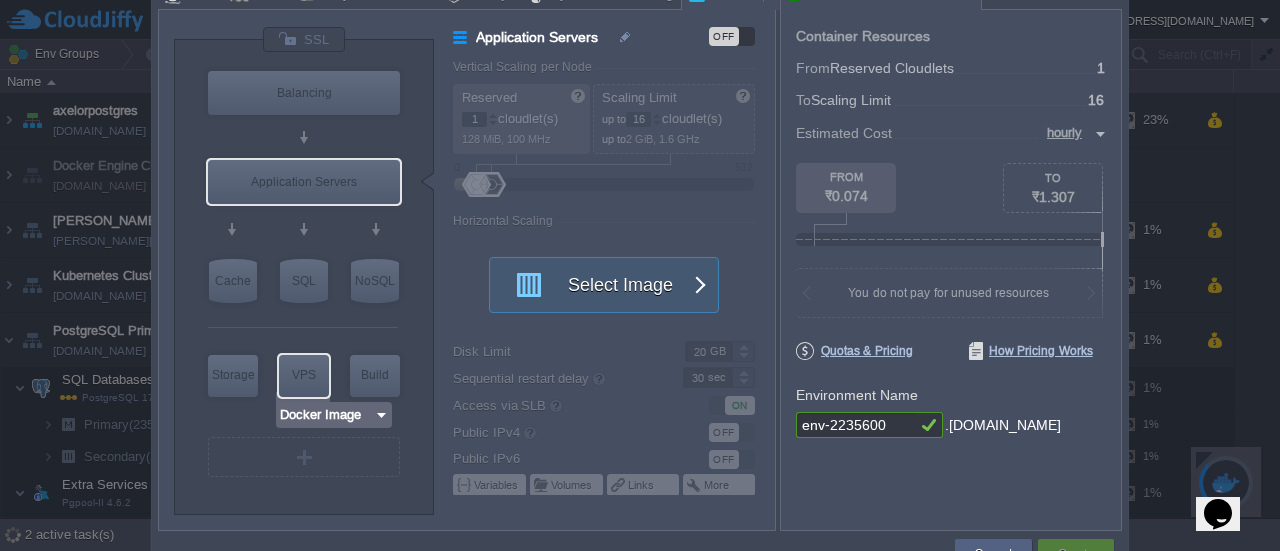 click at bounding box center (381, 415) 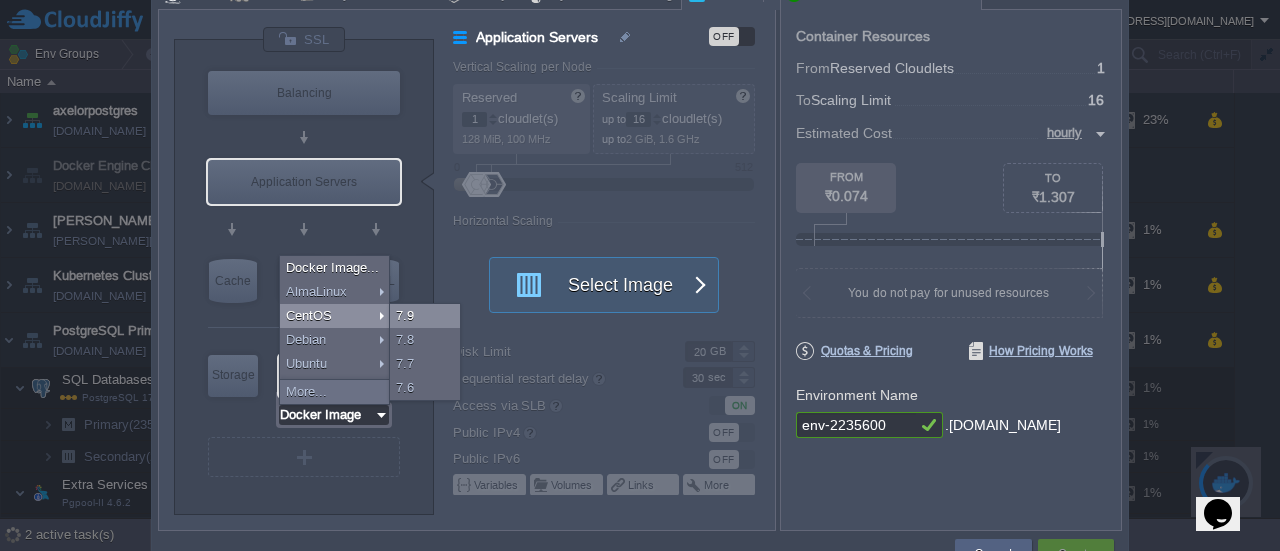 click on "7.9" at bounding box center [425, 316] 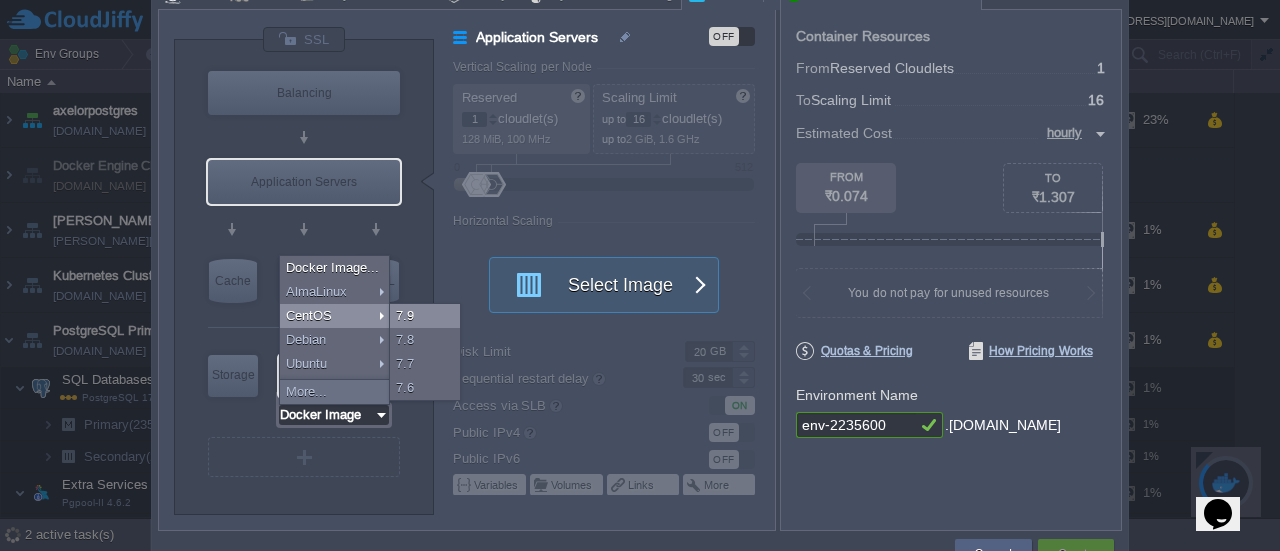 type on "CentOS 7.9" 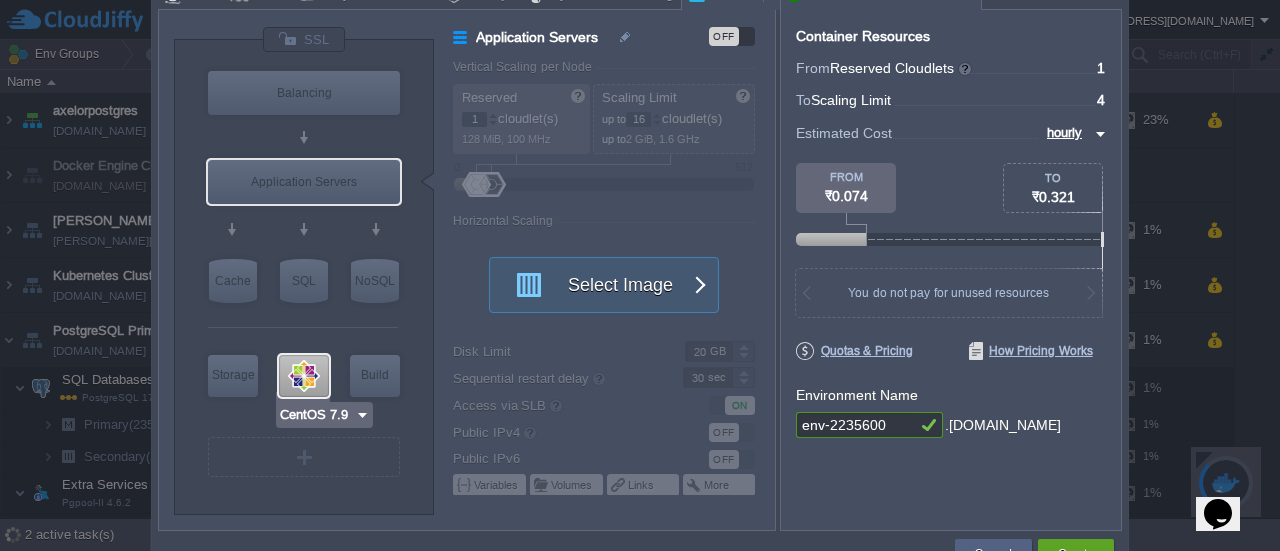 click at bounding box center (304, 376) 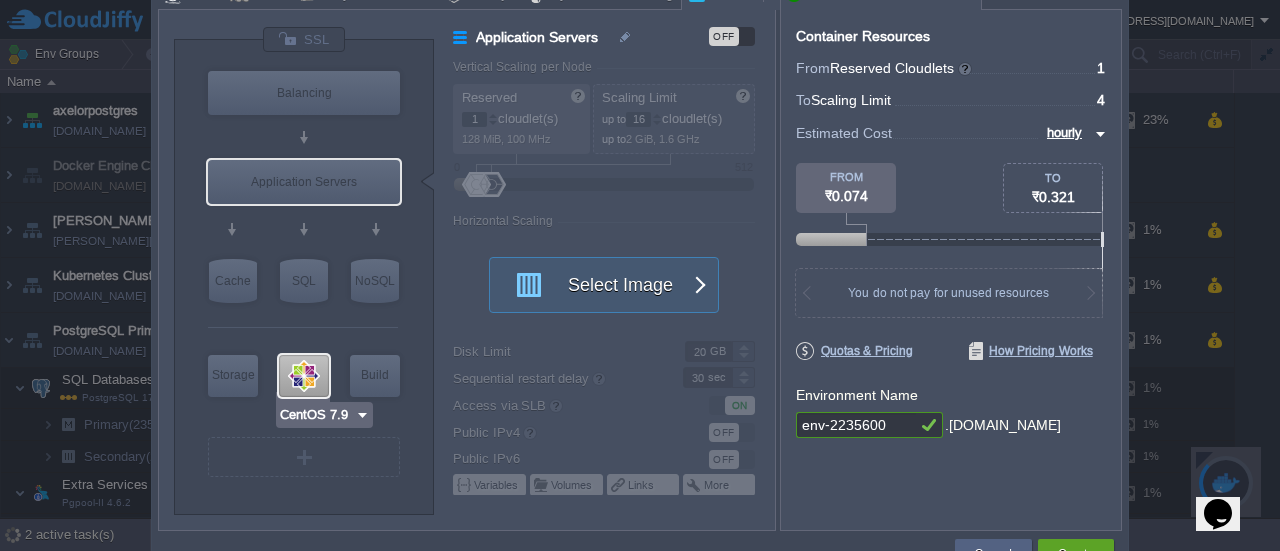 type on "Elastic VPS" 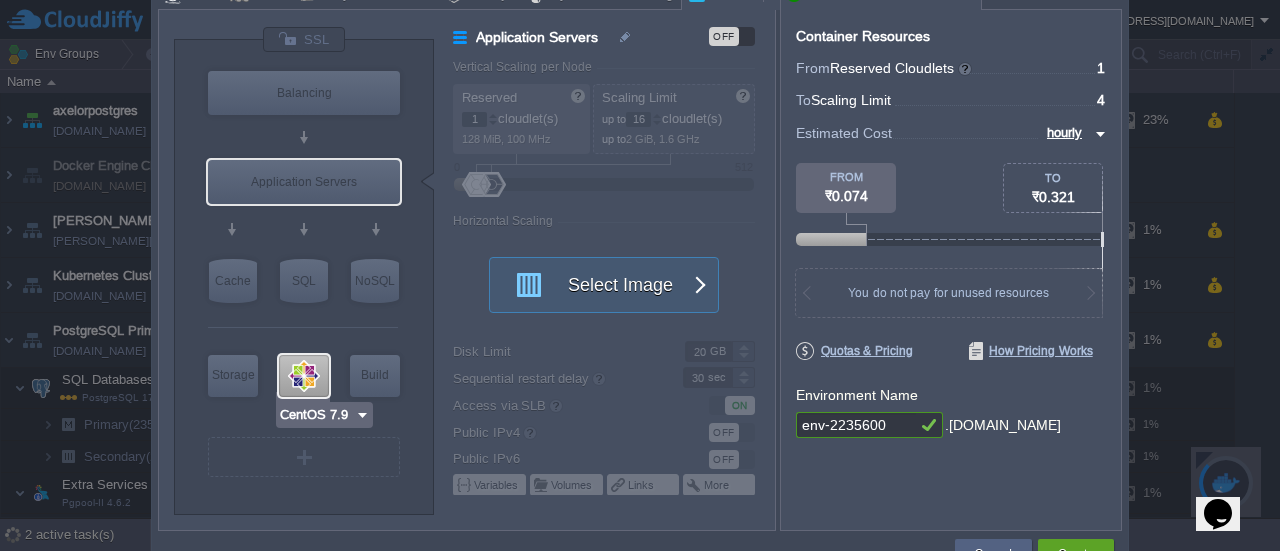 type on "4" 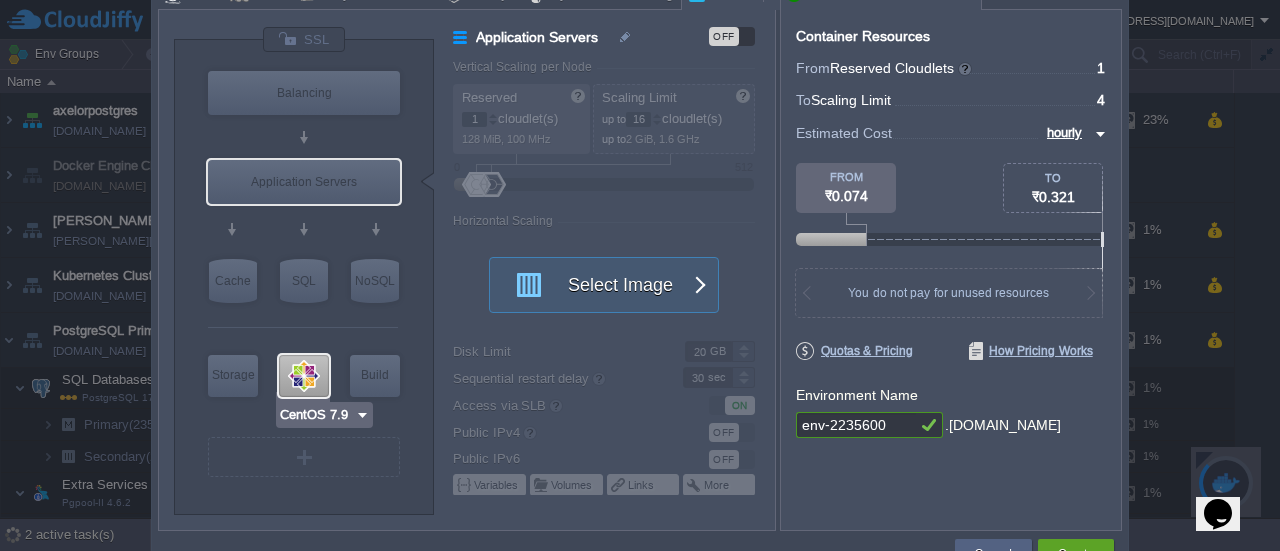 type on "CentOS 7.9" 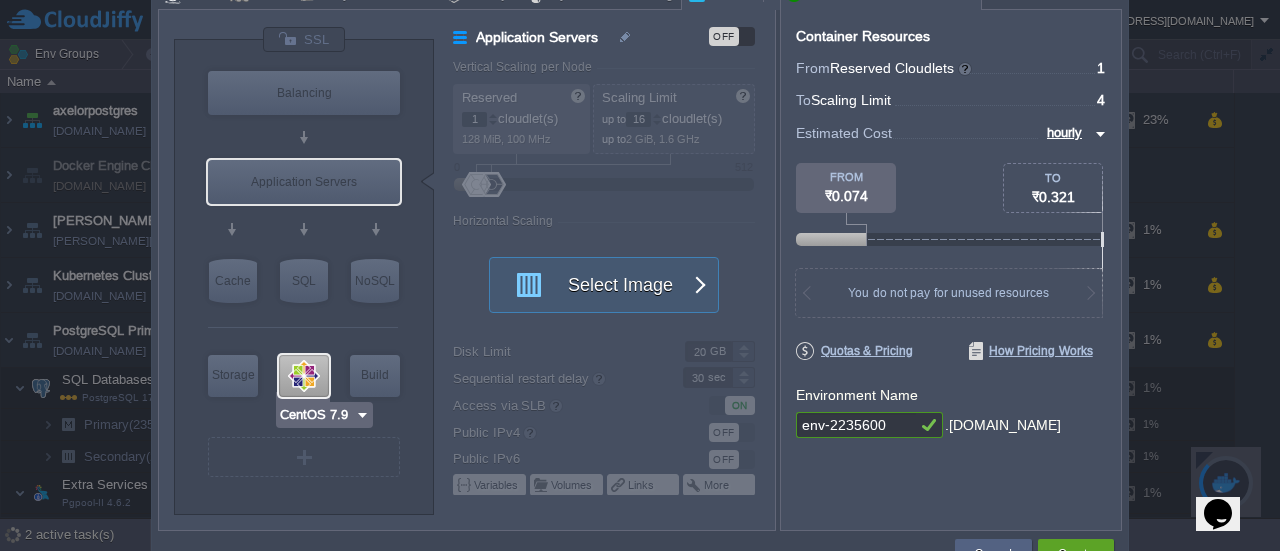 type on "7.9" 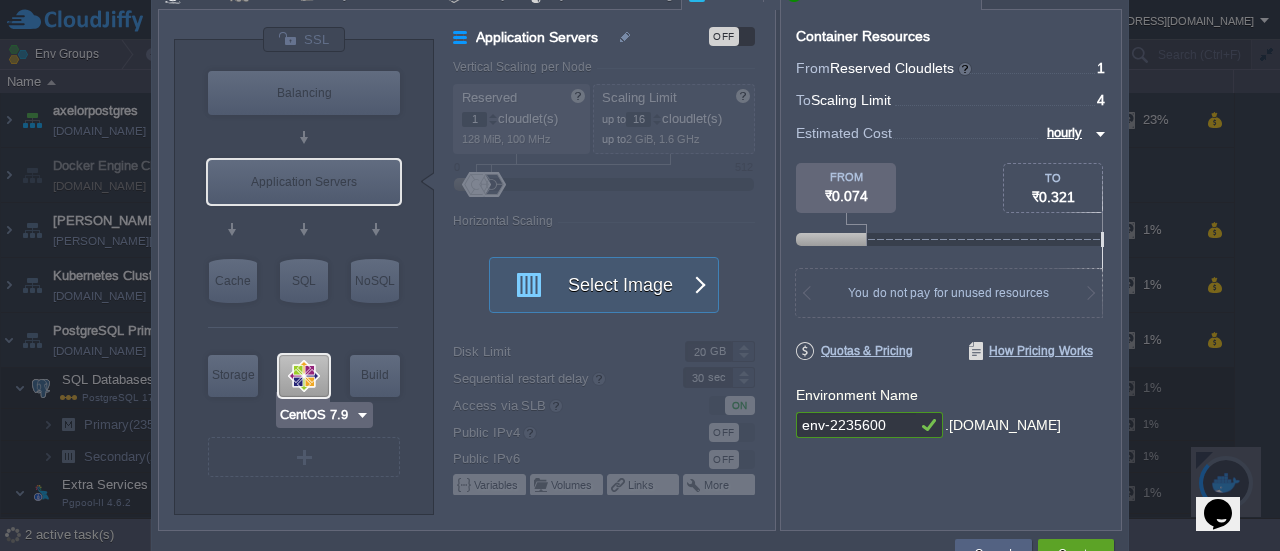 type on "Stateful" 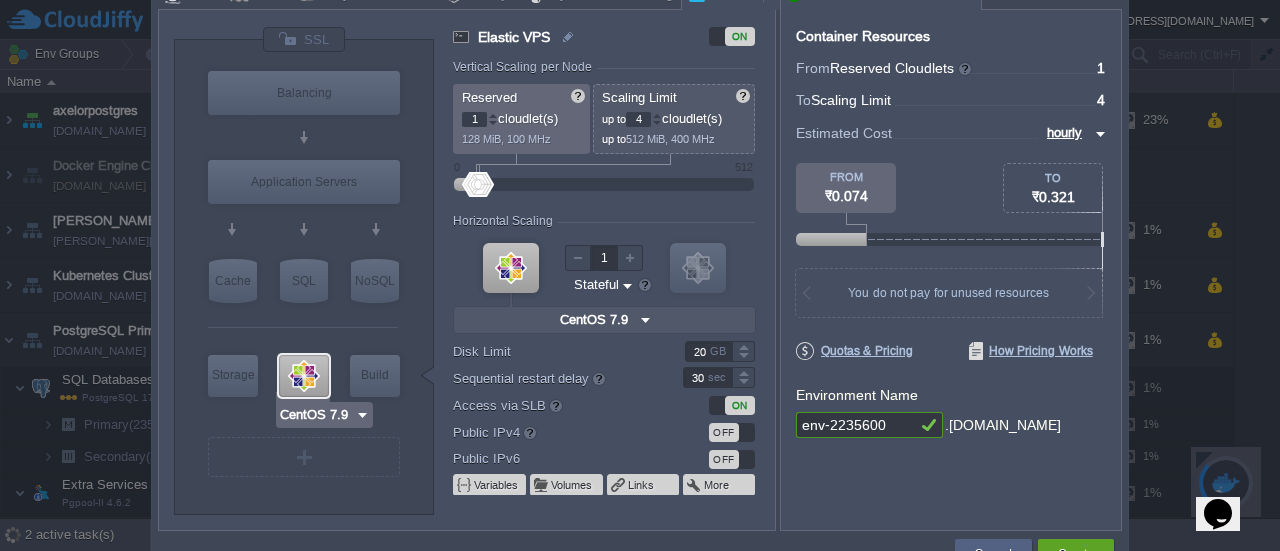 type on "Docker Image" 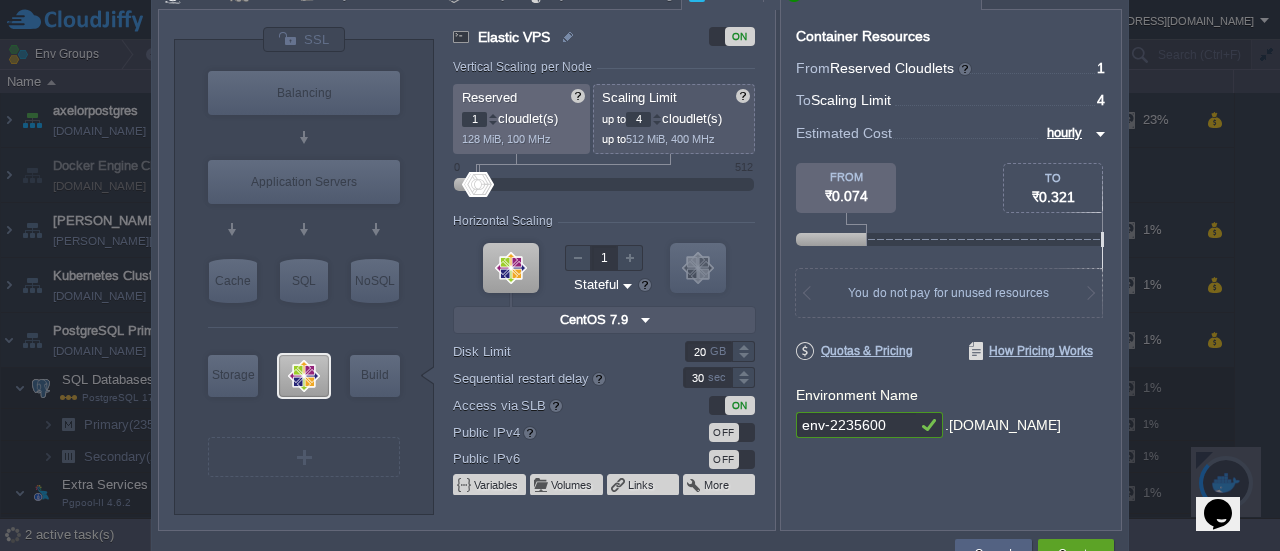 click on "4" at bounding box center [638, 119] 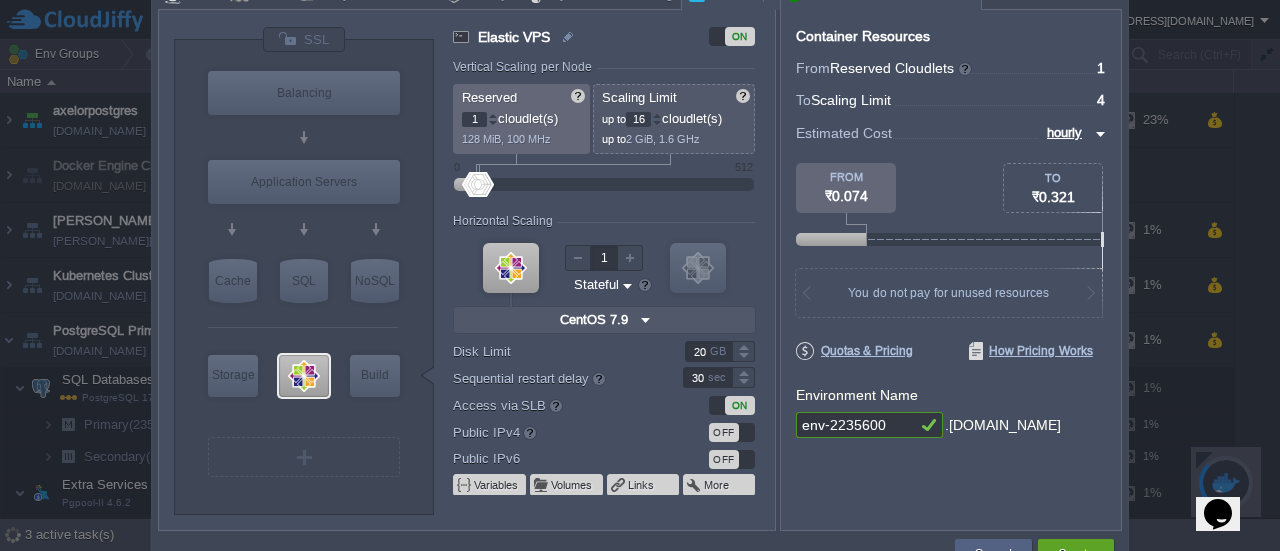 type on "16" 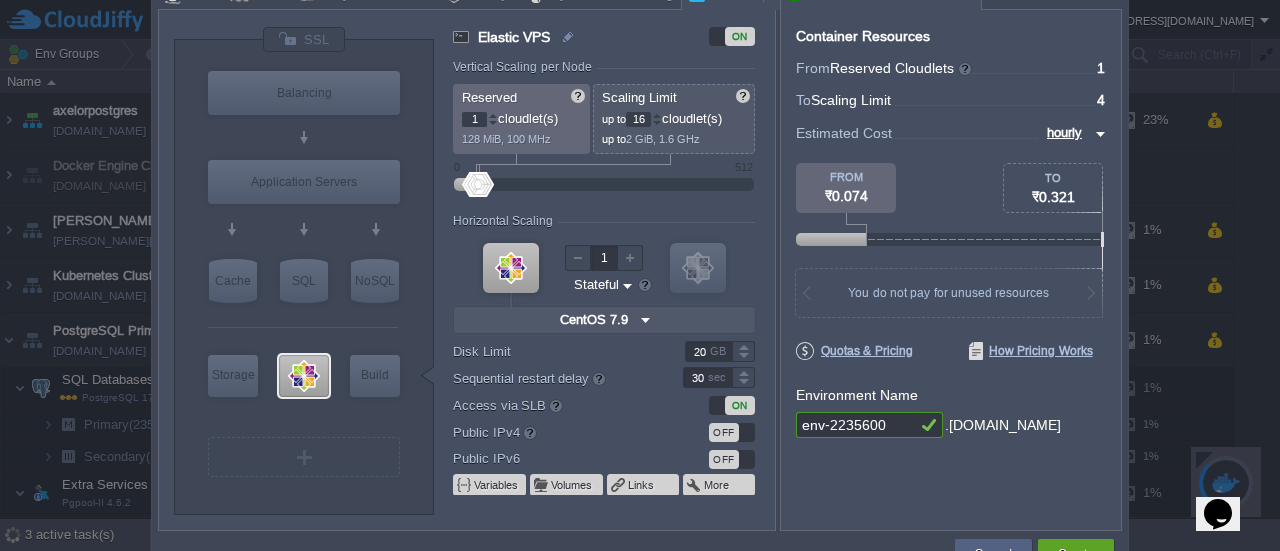 click on "Vertical Scaling per Node Reserved 1  cloudlet(s)   128 MiB, 100 MHz Scaling Limit up to  16  cloudlet(s)   up to  2 GiB, 1.6 GHz 0 512 Resources Reserved   RAM   vCPU   Horizontal Scaling 1             VM             VM   CentOS 7.9 null 7.9            Stateless            Stateful   Auto-Clustering beta   OFF Disk Limit 20 GB Sequential restart delay   30 sec High-Availability OFF Access via SLB   ON Public IPv4   OFF Public IPv6 OFF   Variables   Volumes   Links   More" at bounding box center (613, 295) 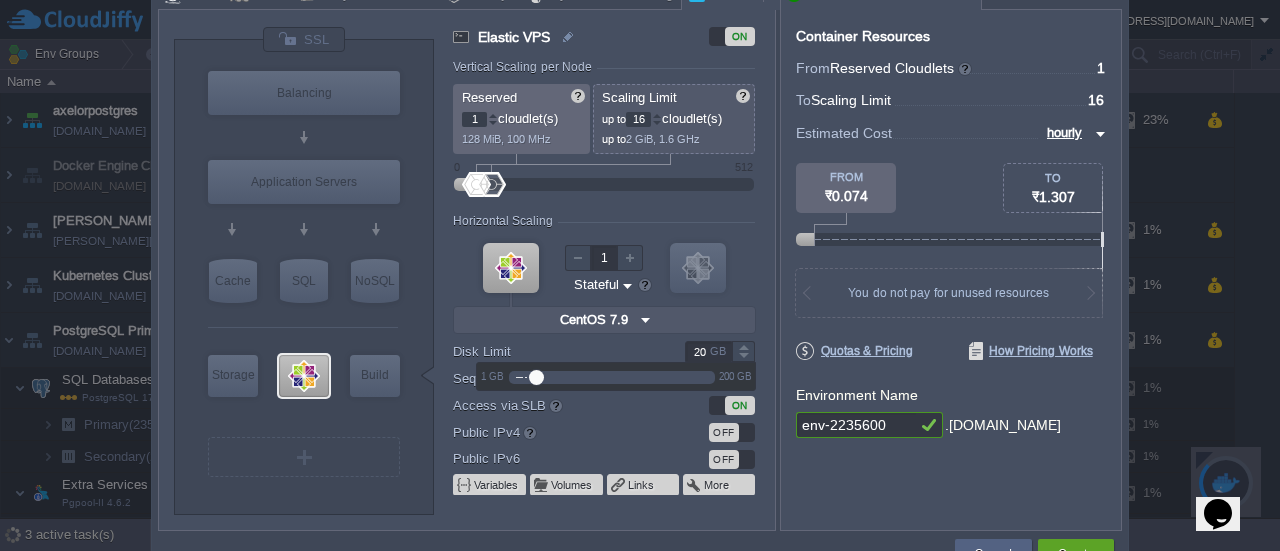 click on "20" at bounding box center (708, 351) 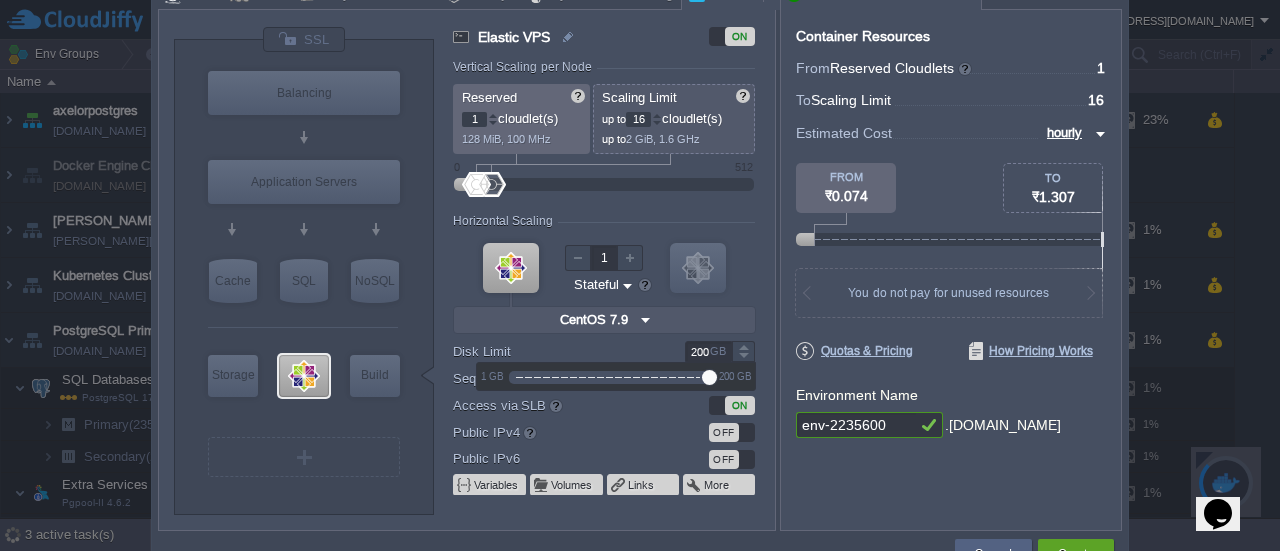 type on "200" 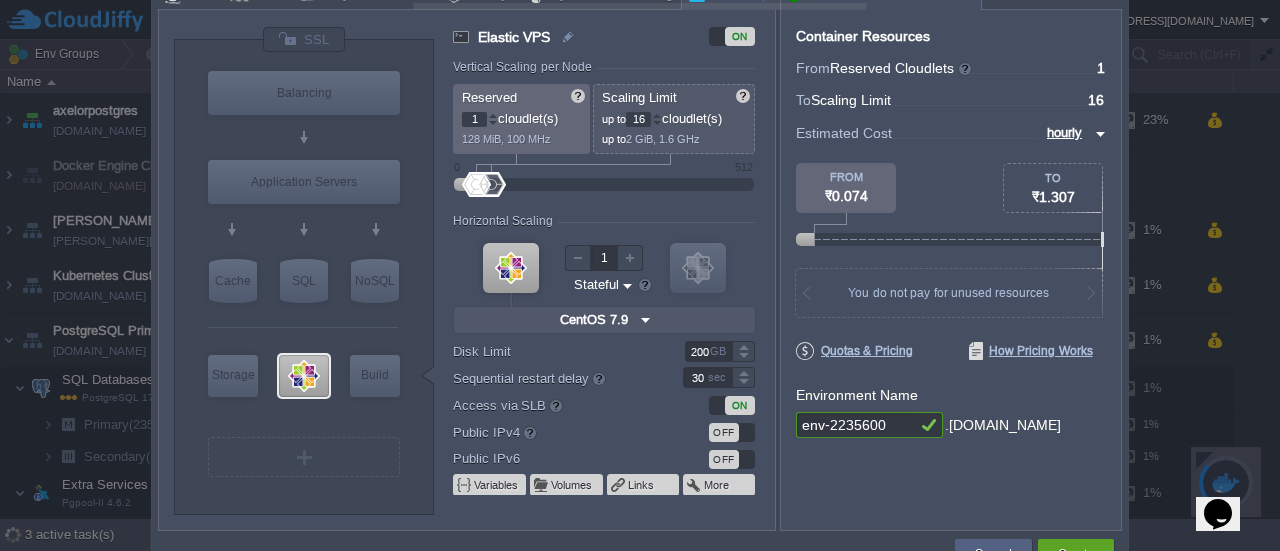 click on "Container Resources From  Reserved Cloudlets   ... = 1 not added To  Scaling Limit ... = 16 not added   VM Resources ... = 0 GiB, 0 vCPU not added Estimated Cost hourly TO ₹1.307 FROM ₹0.074 128 MiB RAM + 100 MHz CPU + 200 GB Disk You pay the fixed price for reserved resources Total cost at  100%  load on  ALL  containers You do not pay for unused resources Disk Limit per Node 200 GB Traffic Limit per Node 200 GB Quotas & Pricing How Pricing Works Environment Name env-2235600 .[DOMAIN_NAME]" at bounding box center (951, 270) 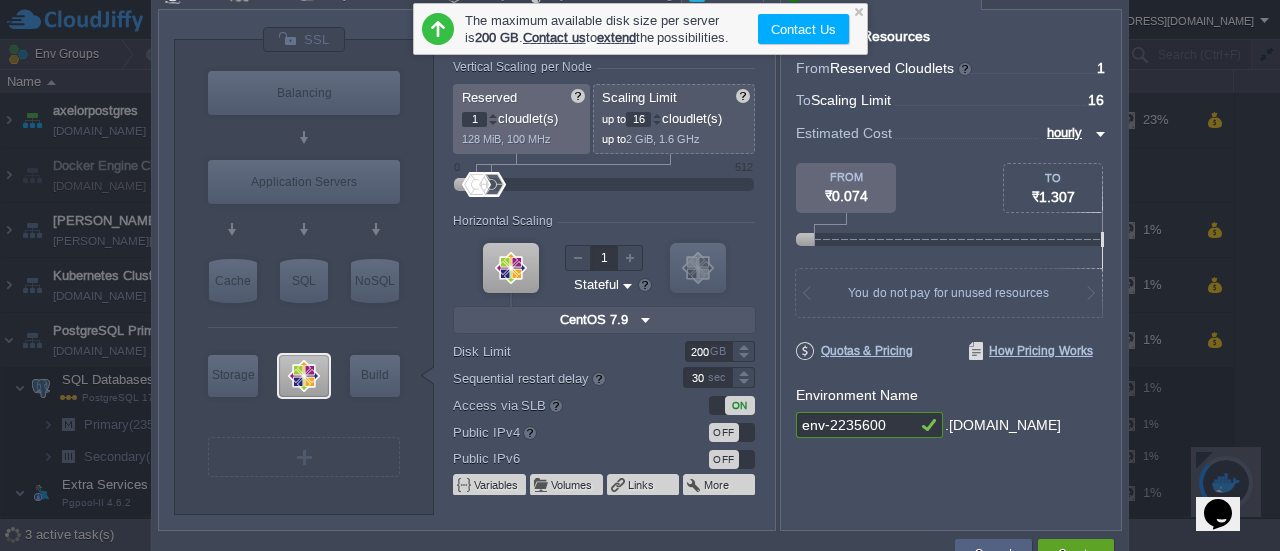 click on "OFF" at bounding box center [732, 432] 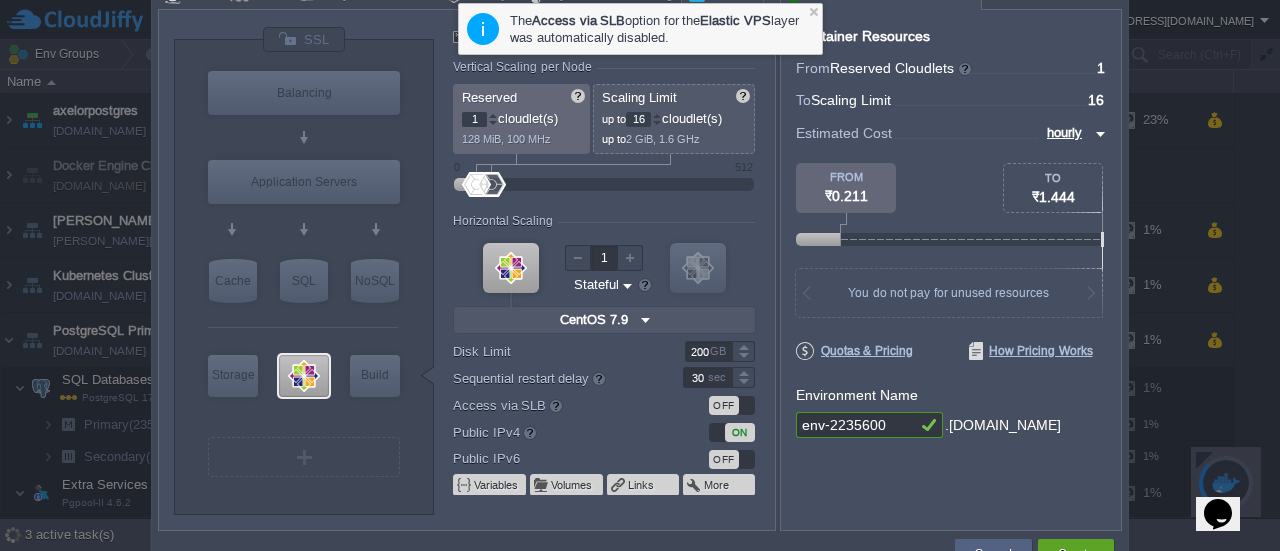 click on "env-2235600" at bounding box center [856, 425] 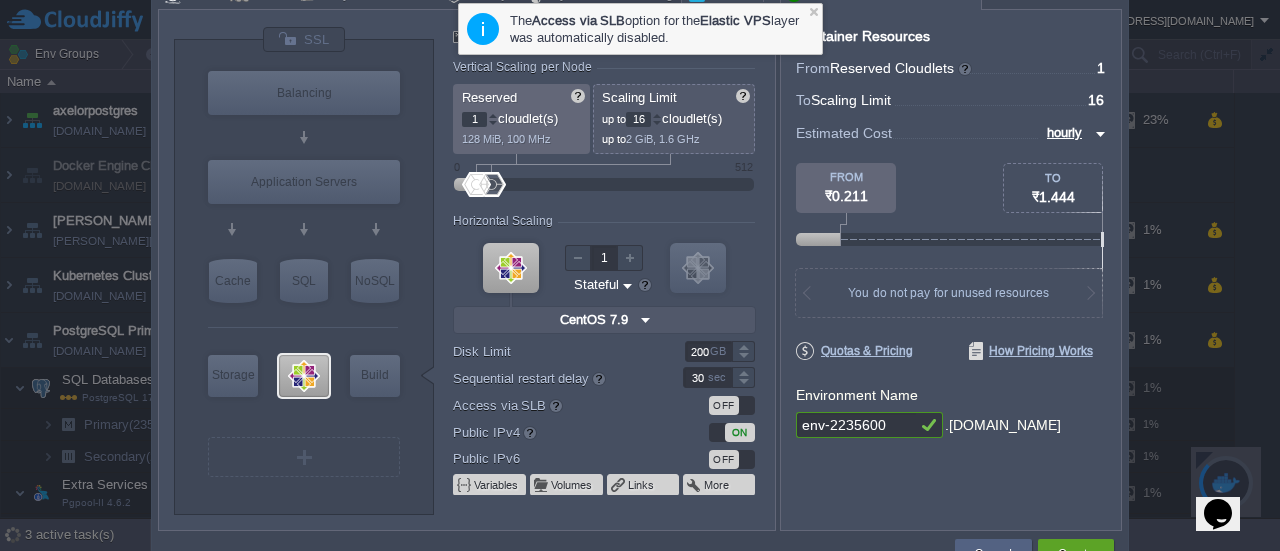 click on "env-2235600" at bounding box center [856, 425] 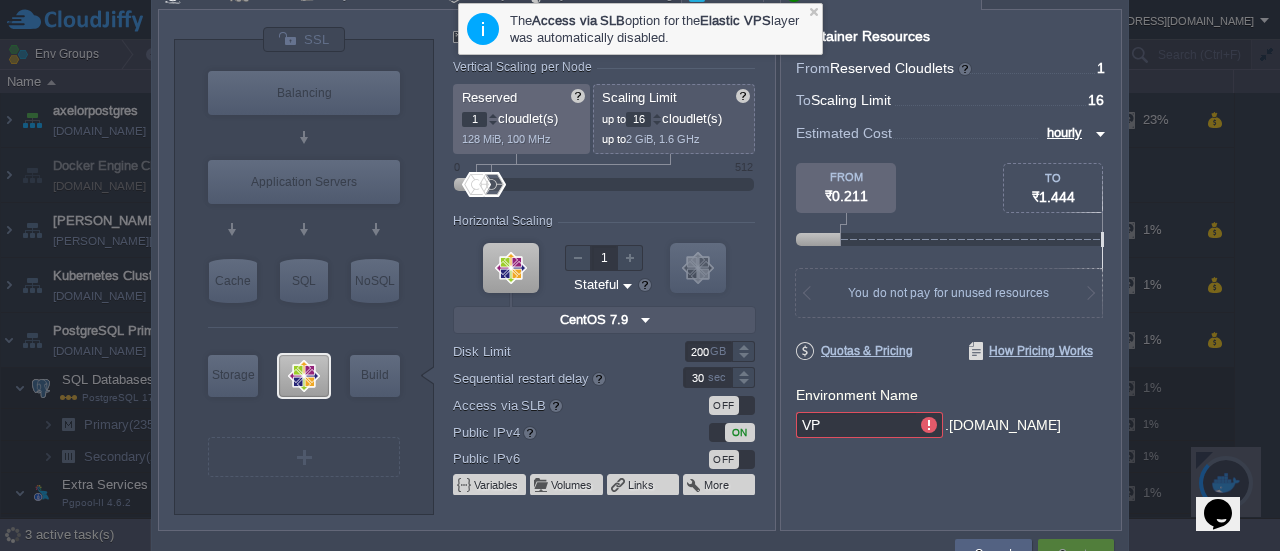 type on "V" 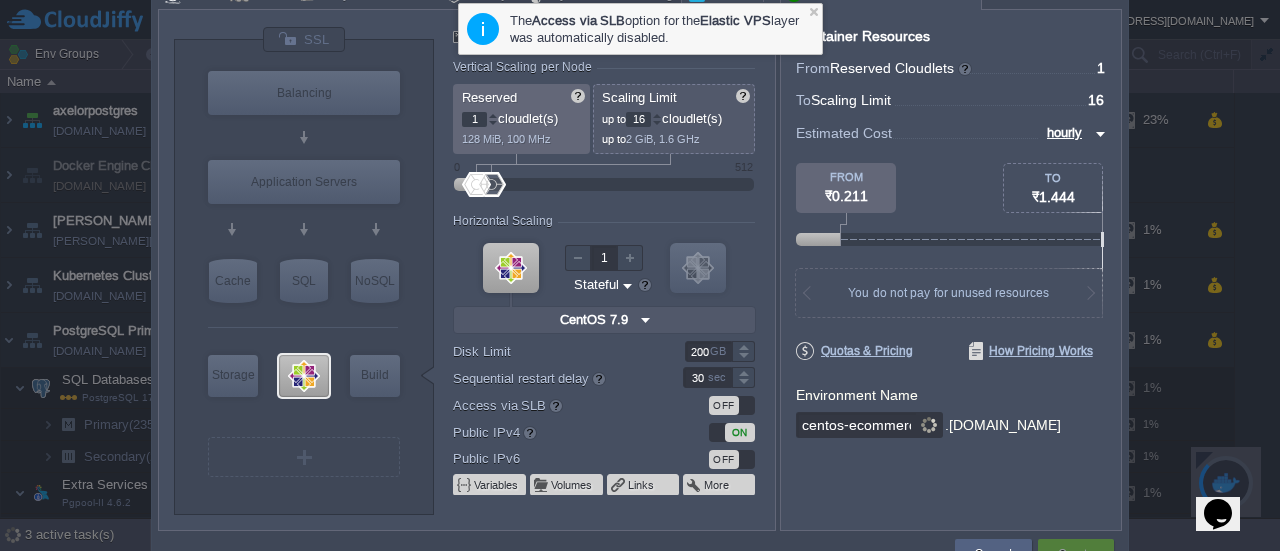scroll, scrollTop: 0, scrollLeft: 7, axis: horizontal 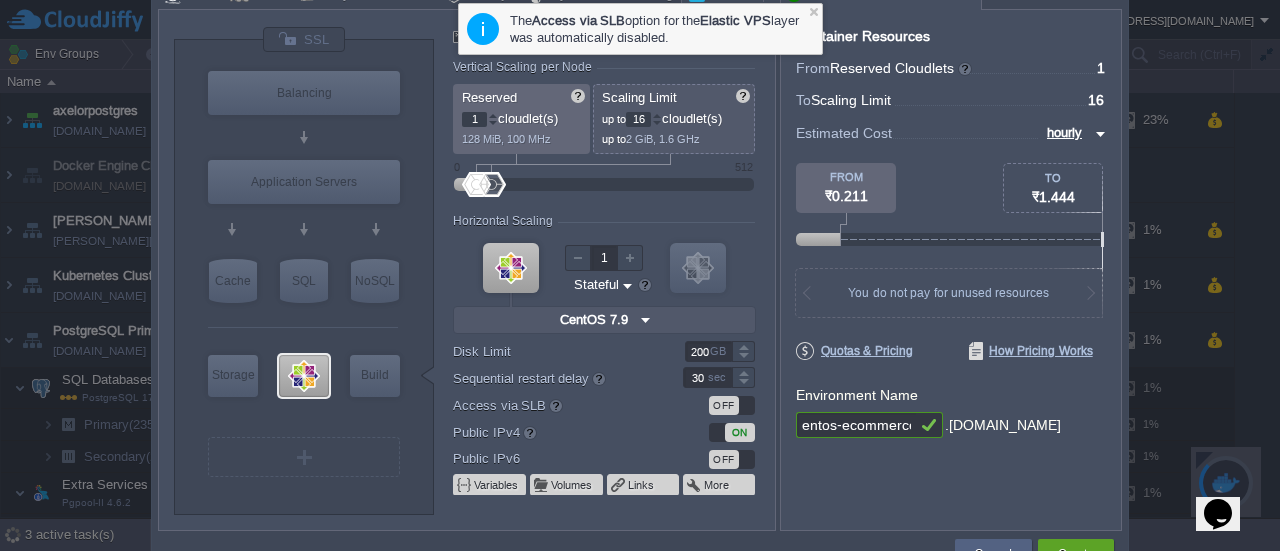 type on "centos-ecommerce" 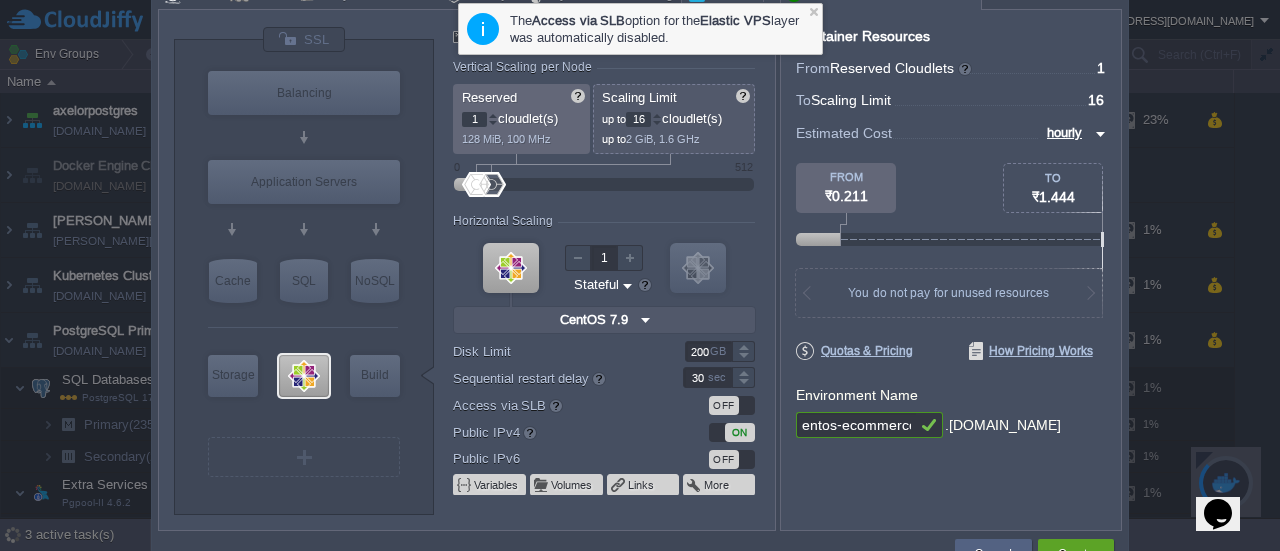 scroll, scrollTop: 0, scrollLeft: 0, axis: both 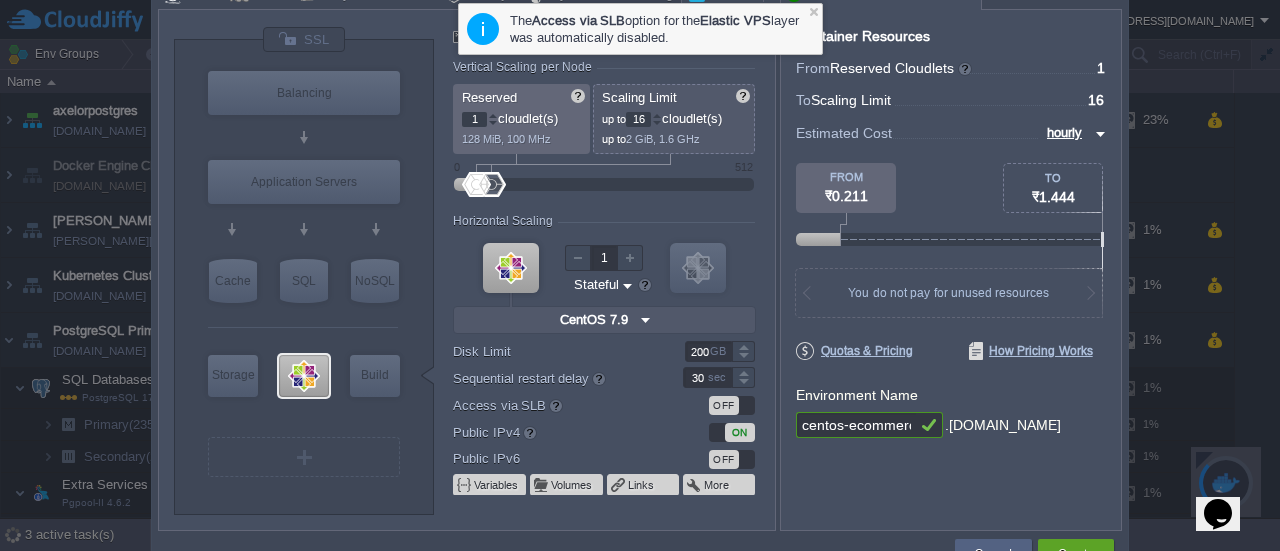 click on "Container Resources From  Reserved Cloudlets   ... = 1 not added To  Scaling Limit ... = 16 not added   VM Resources ... = 0 GiB, 0 vCPU not added Estimated Cost hourly TO ₹1.444 FROM ₹0.211 128 MiB RAM + 100 MHz CPU + 200 GB Disk You pay the fixed price for reserved resources Total cost at  100%  load on  ALL  containers You do not pay for unused resources Disk Limit per Node 200 GB Traffic Limit per Node 200 GB Quotas & Pricing How Pricing Works Environment Name centos-ecommerce .[DOMAIN_NAME]" at bounding box center (951, 270) 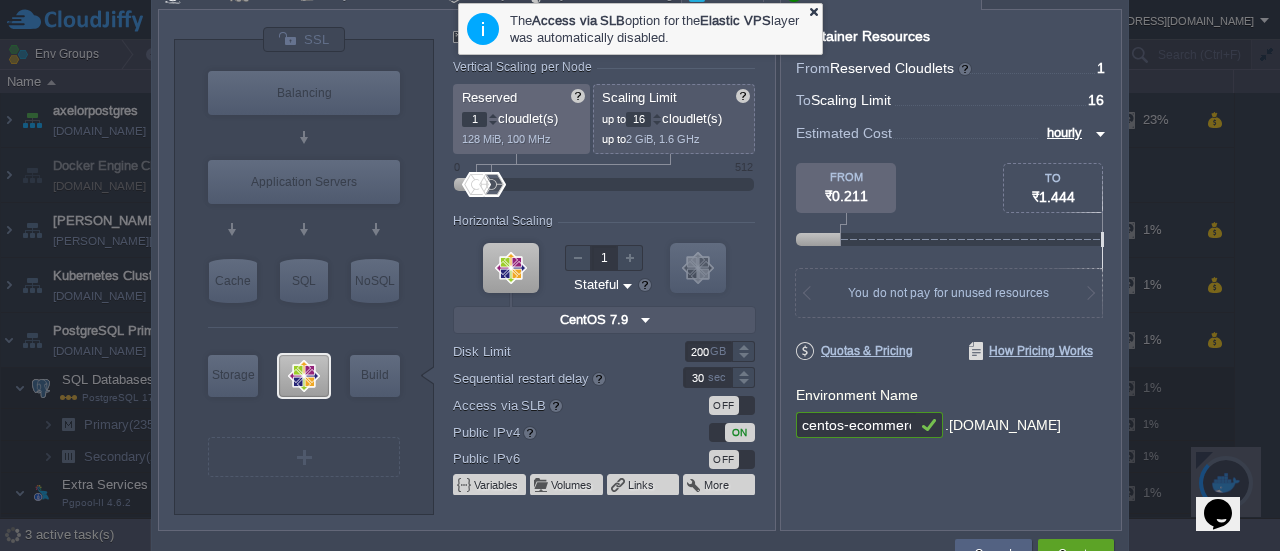 click at bounding box center (813, 11) 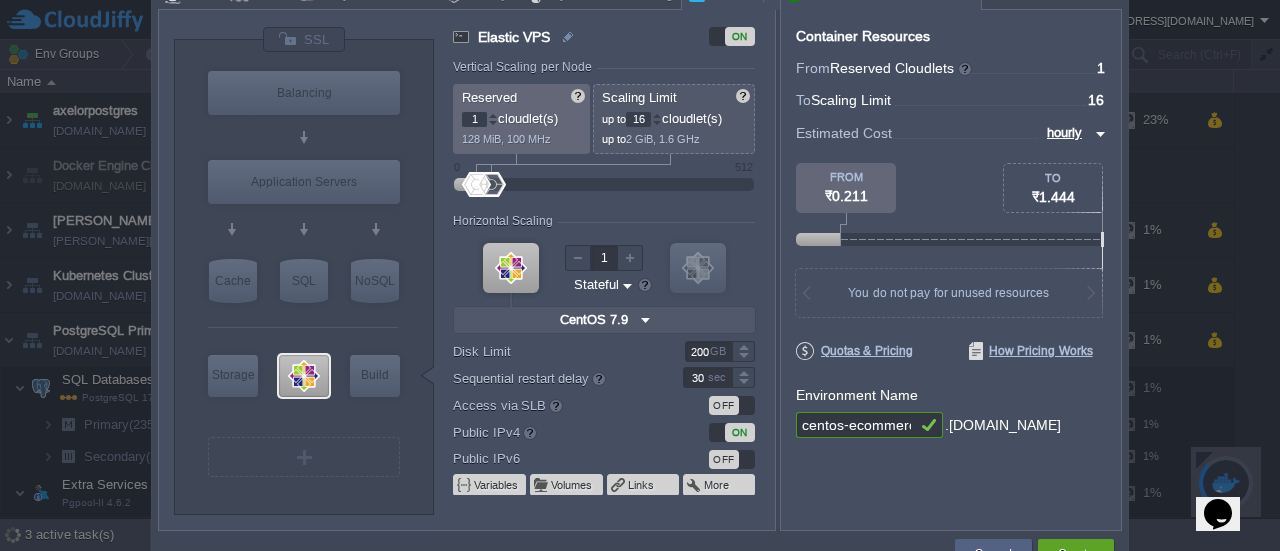 click on "ON" at bounding box center [732, 432] 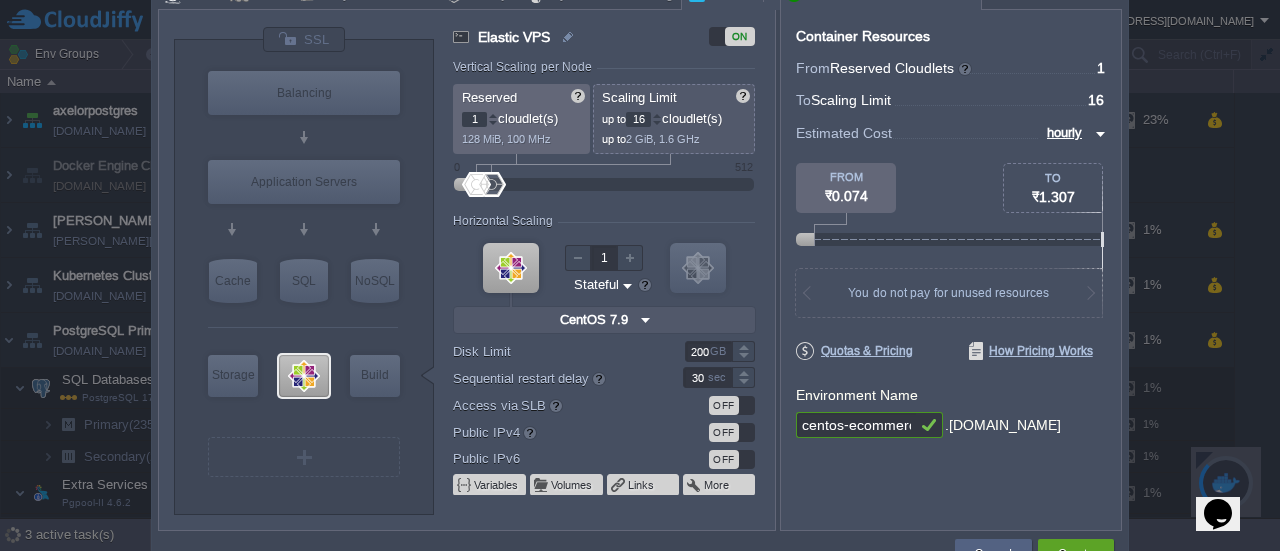 click on "OFF" at bounding box center [732, 405] 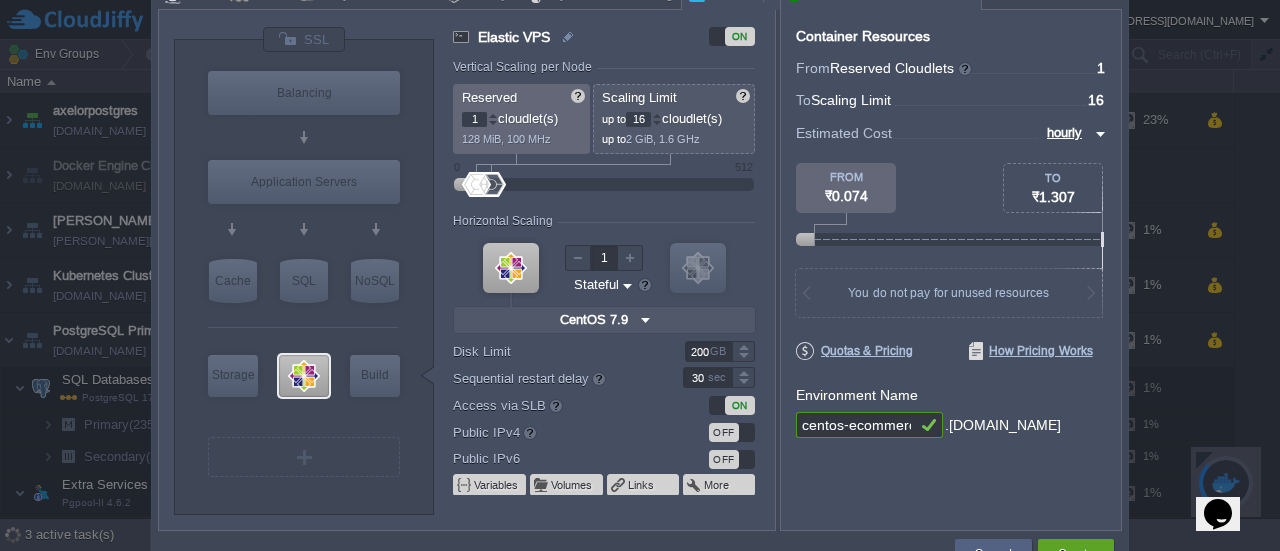 click on "OFF" at bounding box center [732, 432] 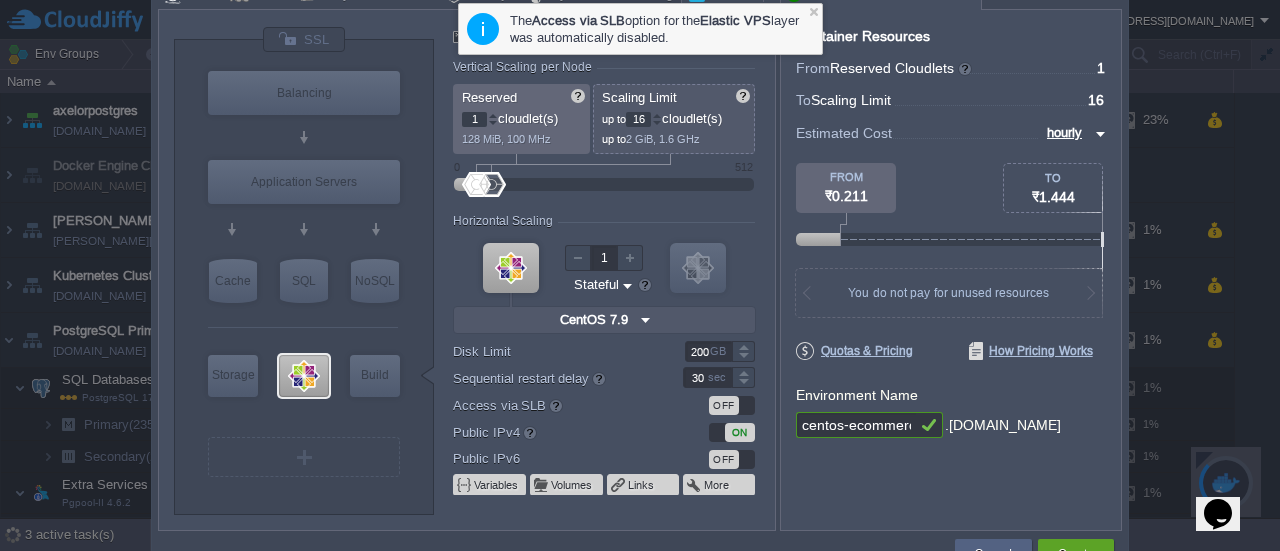 click on "ON" at bounding box center (732, 432) 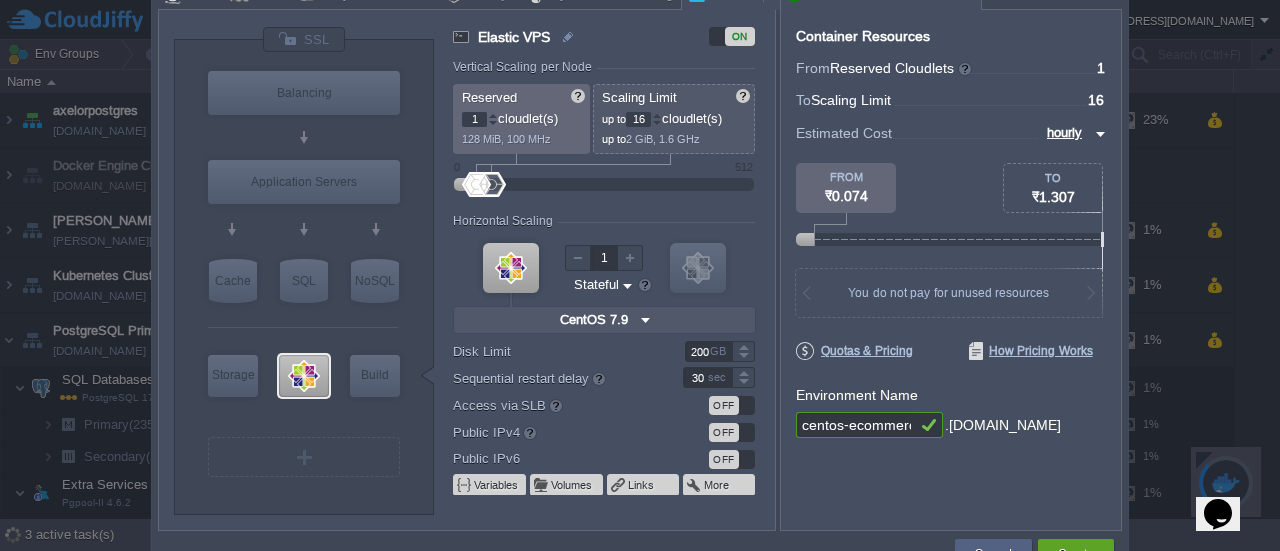 click on "OFF" at bounding box center (732, 405) 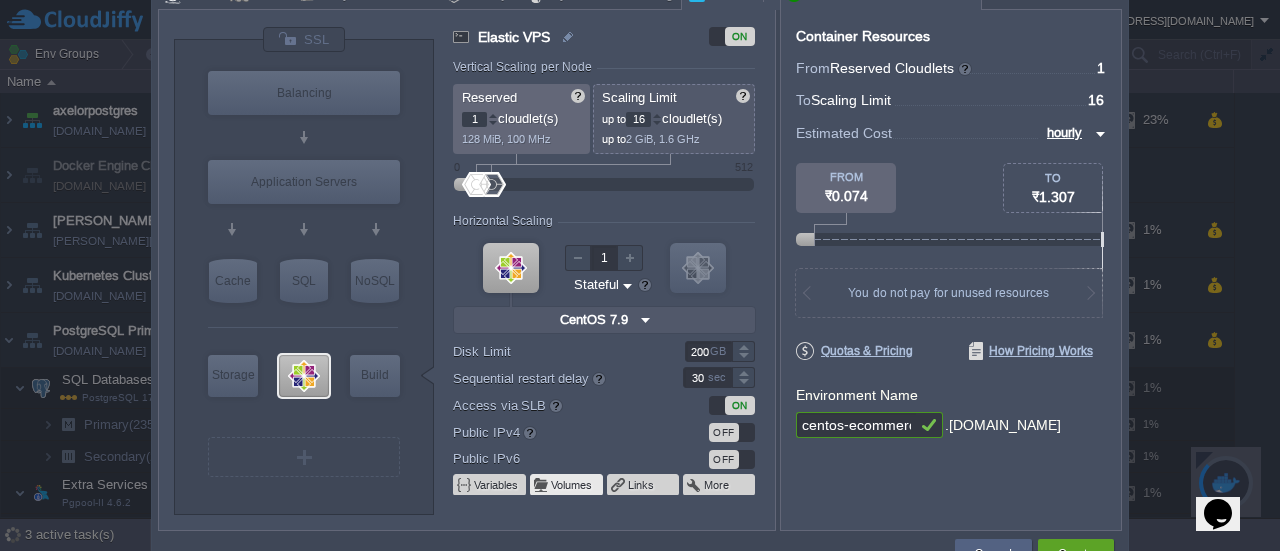 click at bounding box center [542, 485] 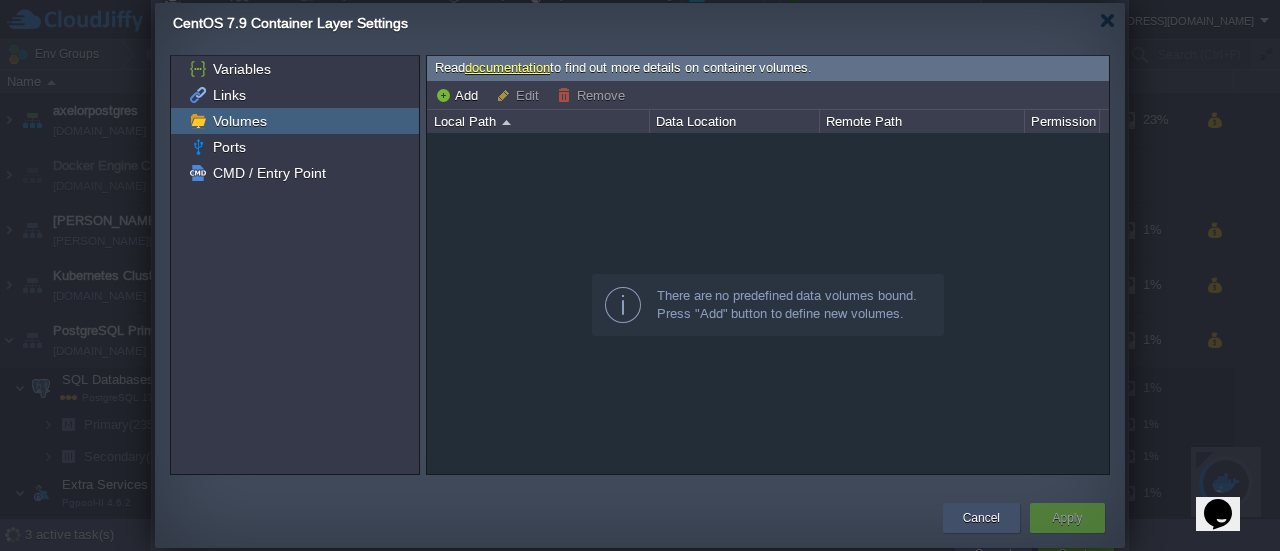 click on "Cancel" at bounding box center (981, 518) 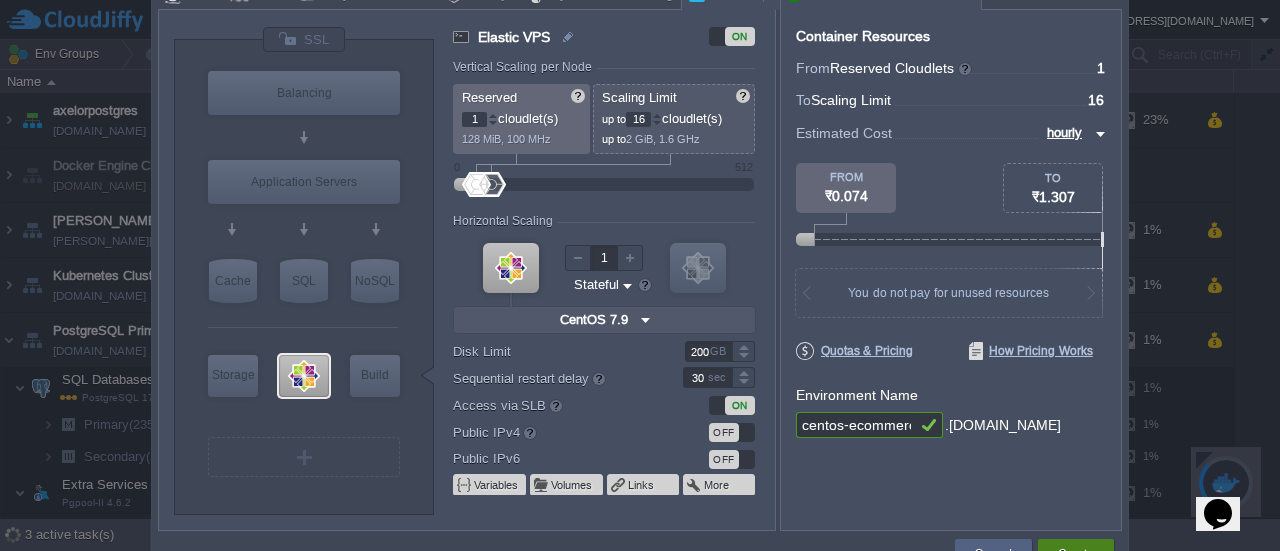 click on "Create" at bounding box center (1076, 554) 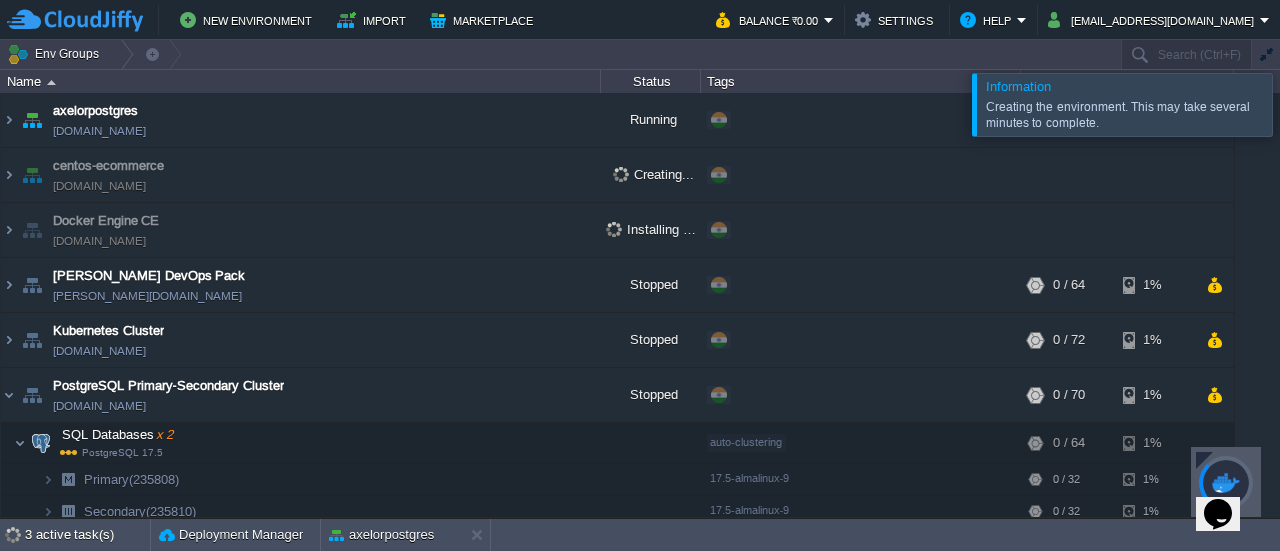 click at bounding box center (1204, 460) 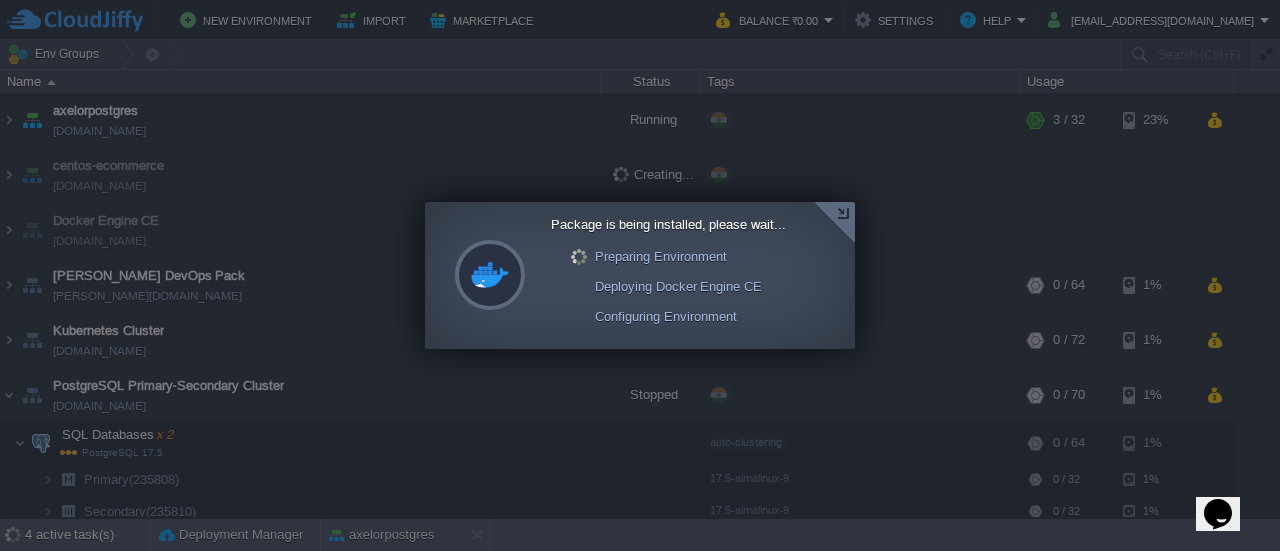click at bounding box center [834, 222] 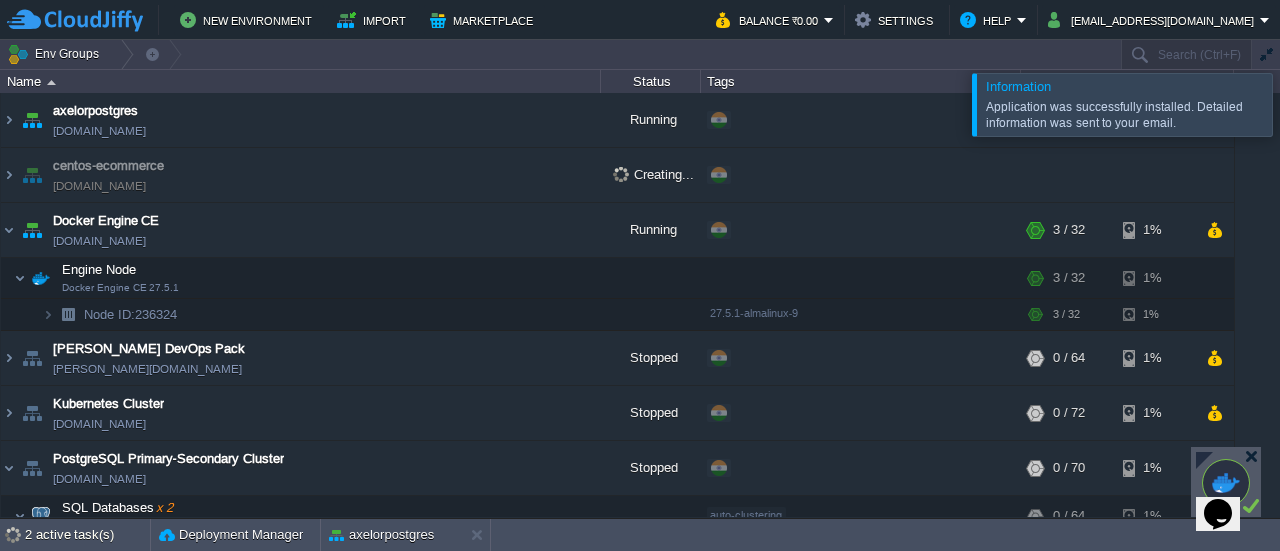 click at bounding box center [1204, 460] 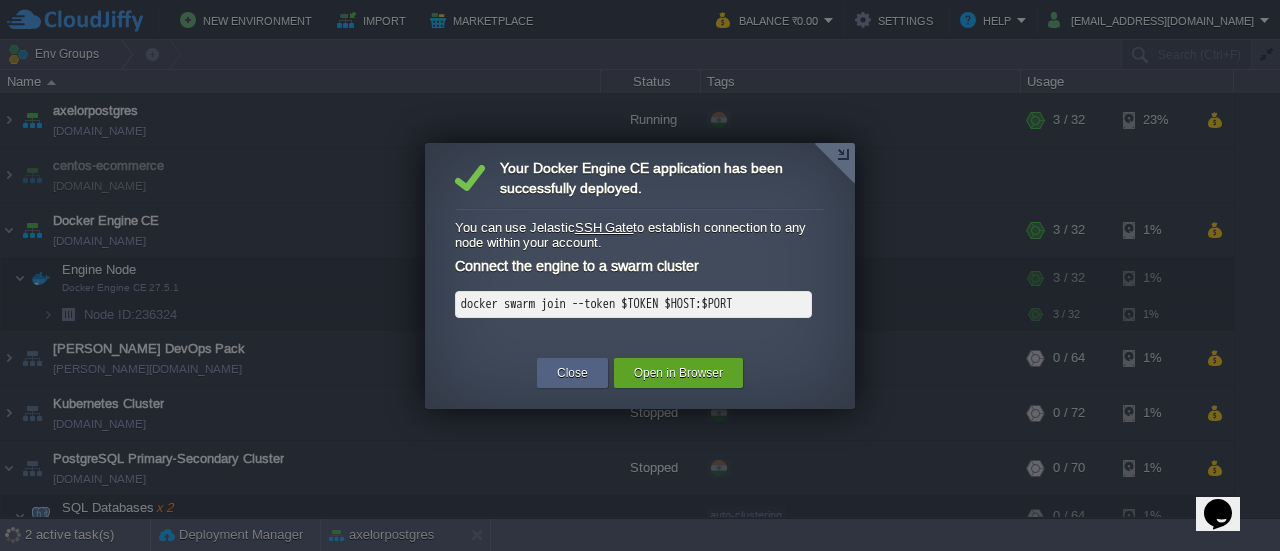 click on "docker swarm join --token $TOKEN $HOST:$PORT" at bounding box center (633, 304) 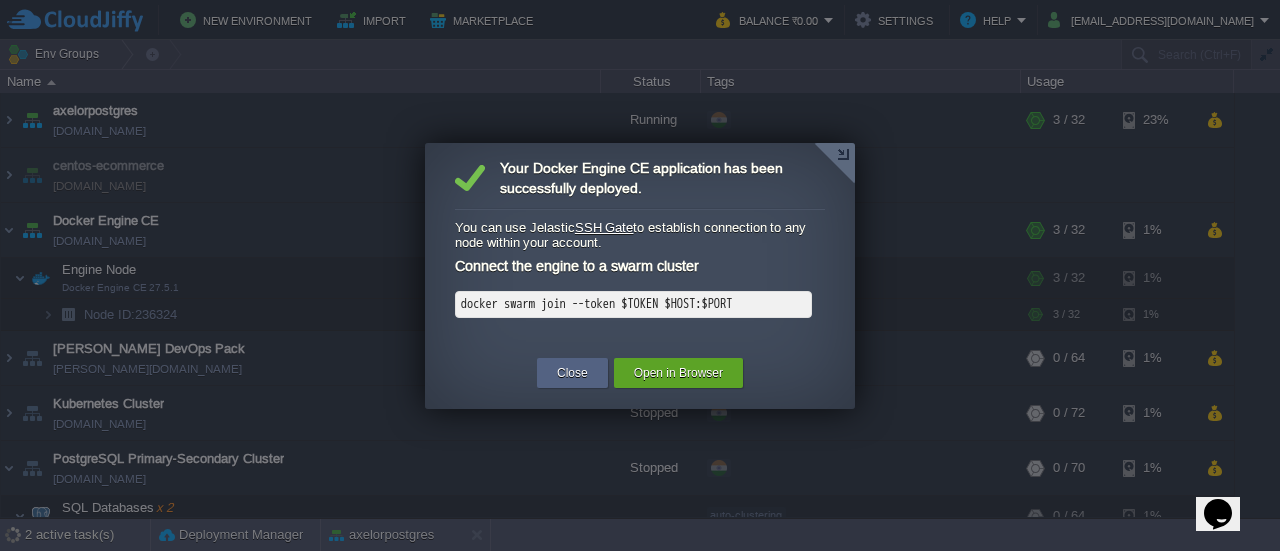 click on "docker swarm join --token $TOKEN $HOST:$PORT" at bounding box center (633, 304) 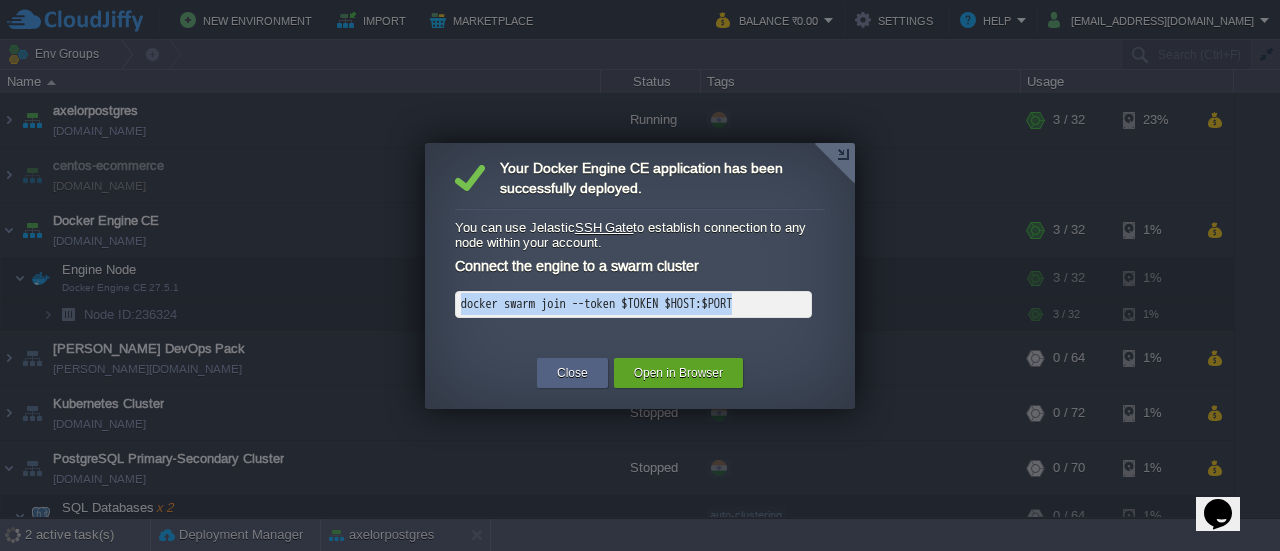 click on "docker swarm join --token $TOKEN $HOST:$PORT" at bounding box center [633, 304] 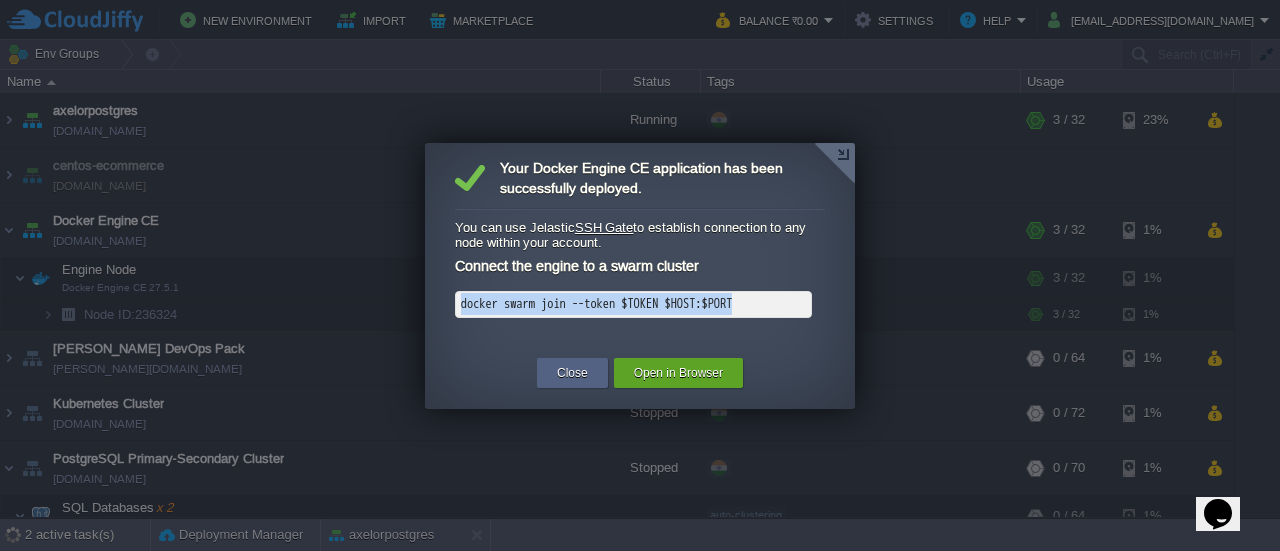 click on "docker swarm join --token $TOKEN $HOST:$PORT" at bounding box center (633, 304) 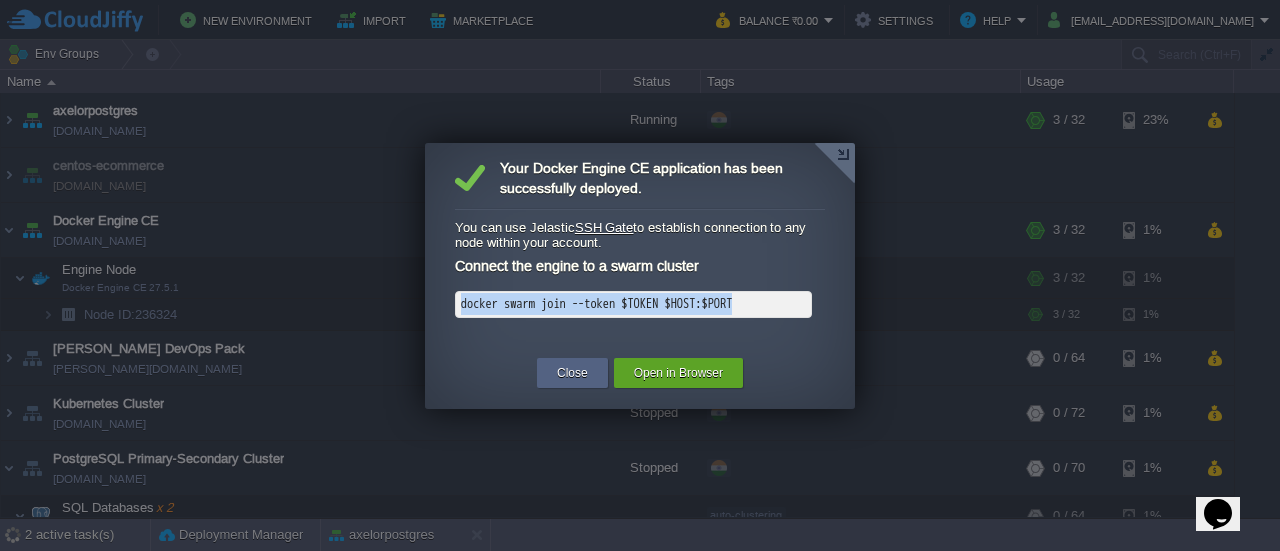 copy on "docker swarm join --token $TOKEN $HOST:$PORT" 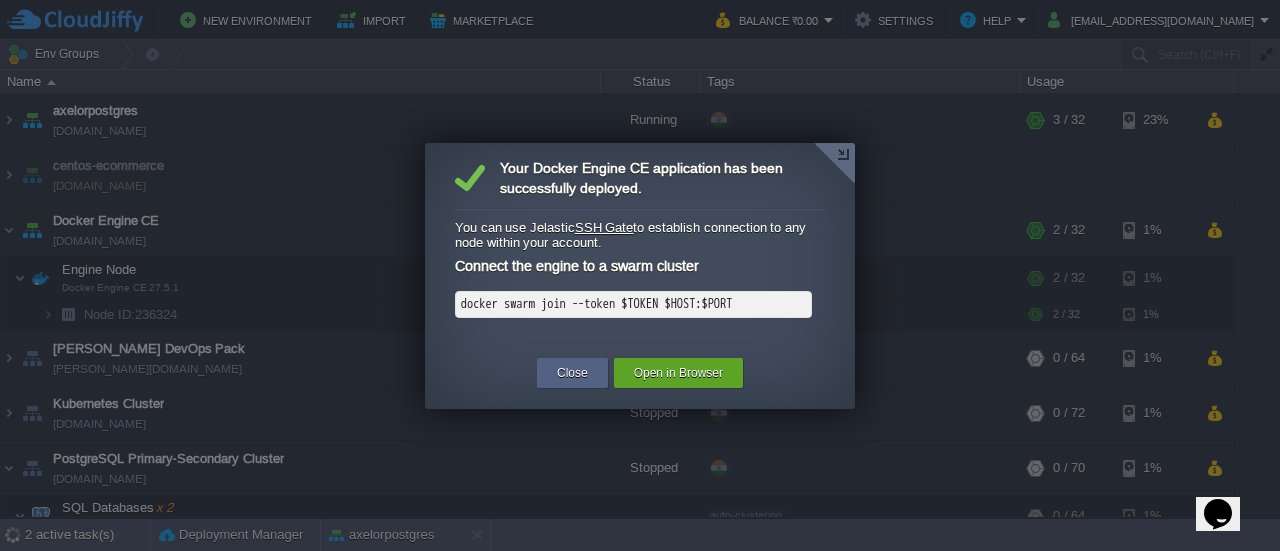 click on "SSH Gate" at bounding box center [604, 227] 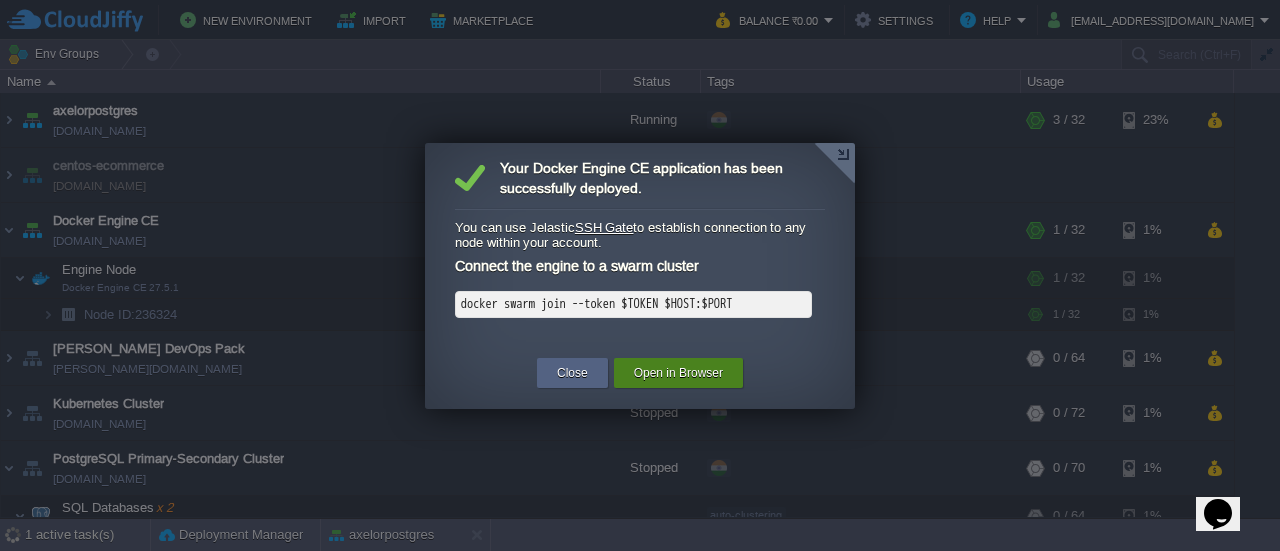 click on "Open in Browser" at bounding box center (678, 373) 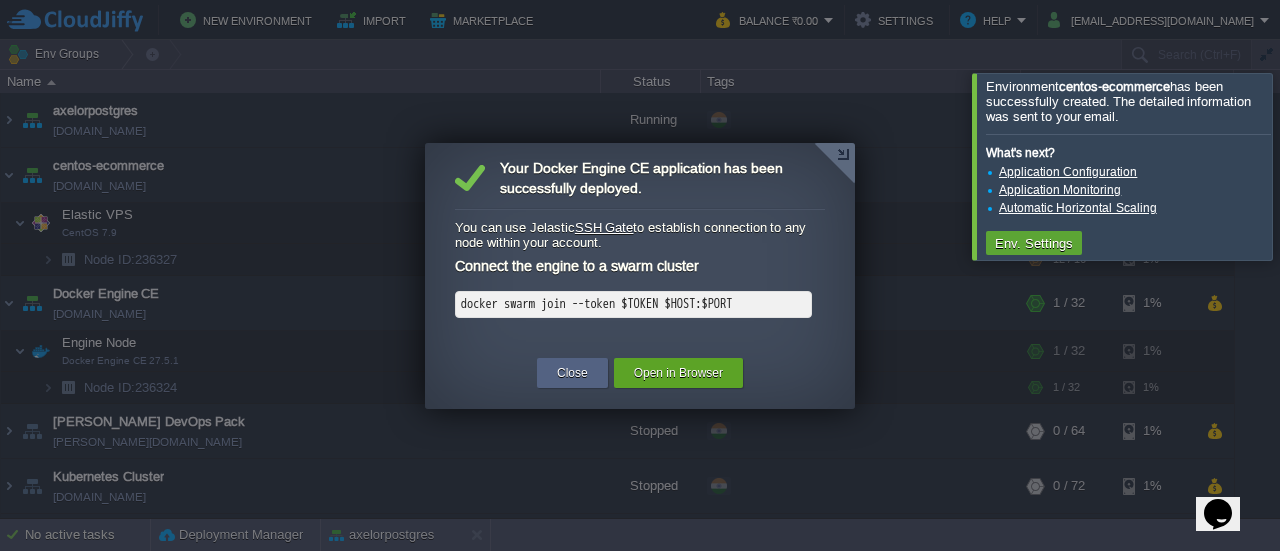 click at bounding box center (1304, 166) 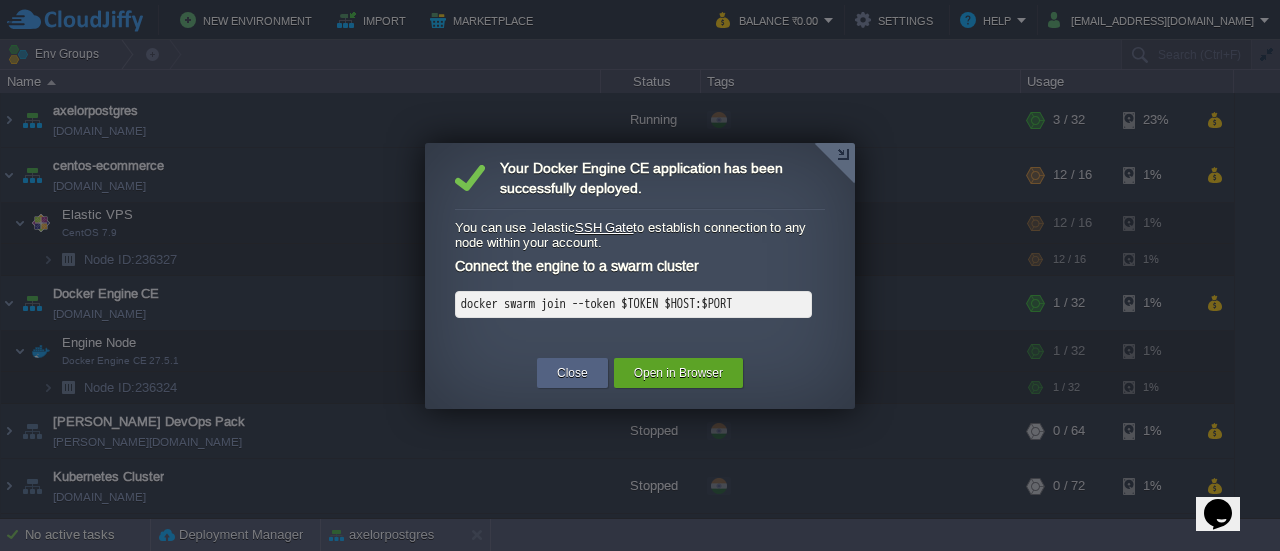 click at bounding box center [834, 163] 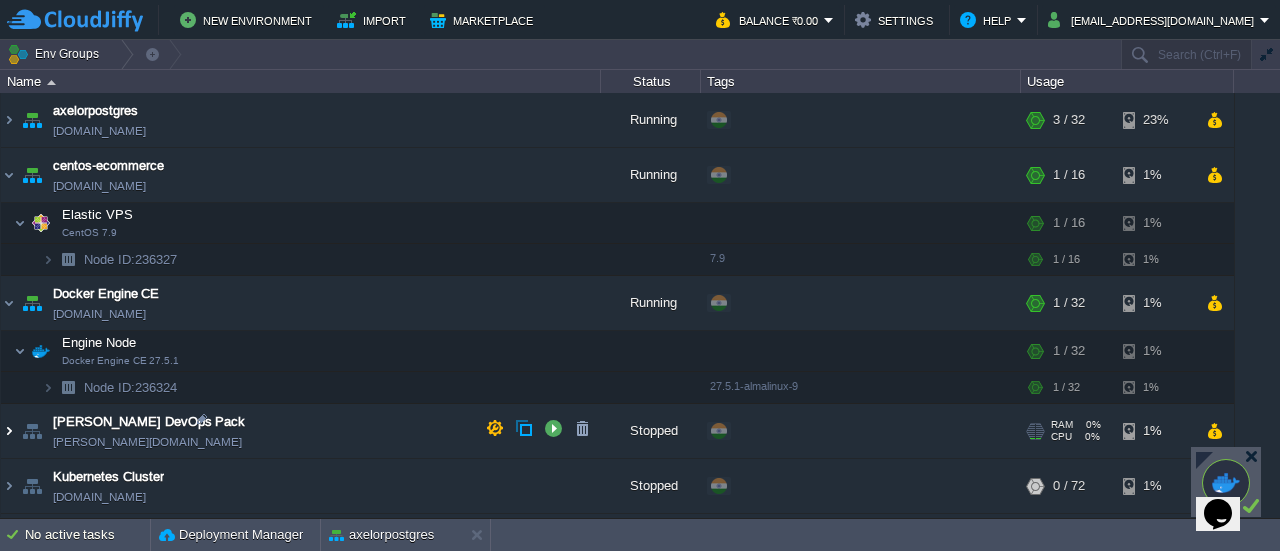click at bounding box center [9, 431] 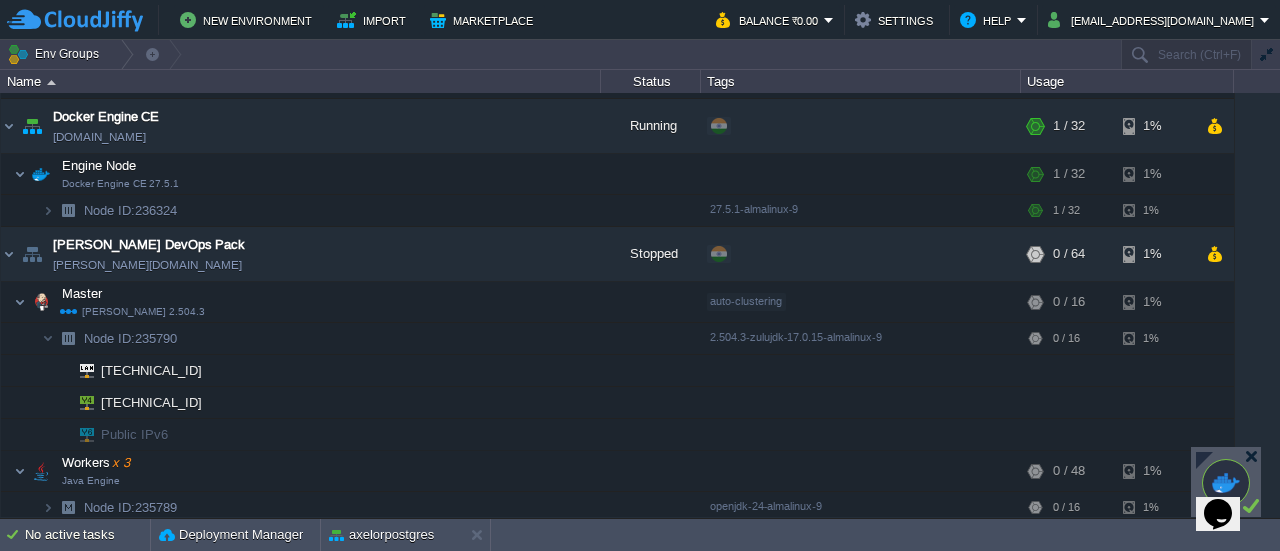scroll, scrollTop: 179, scrollLeft: 0, axis: vertical 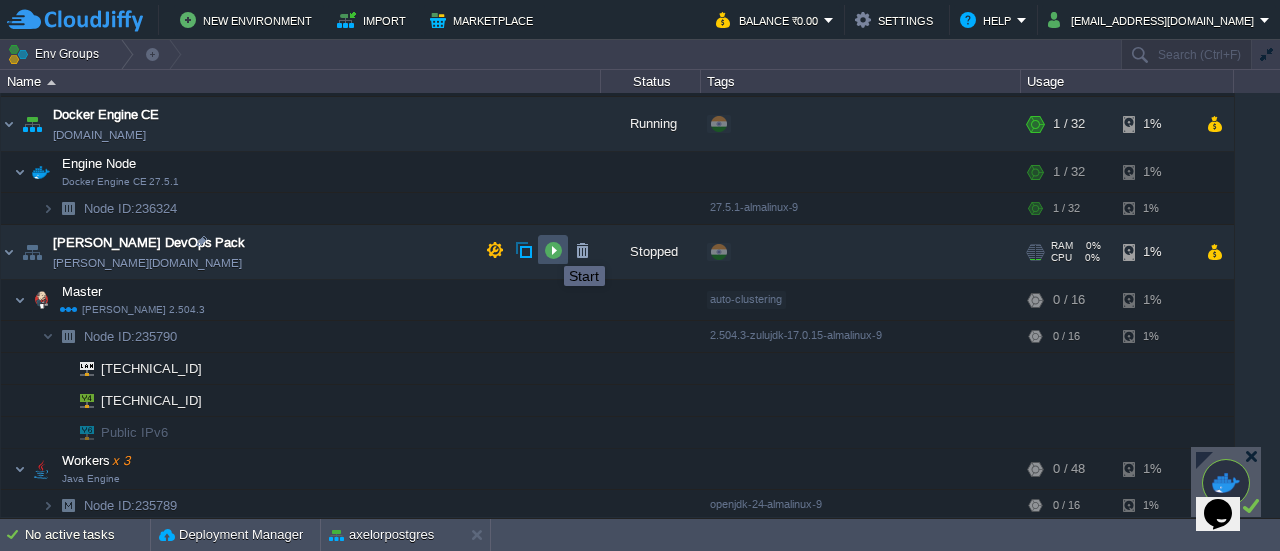 click at bounding box center [553, 250] 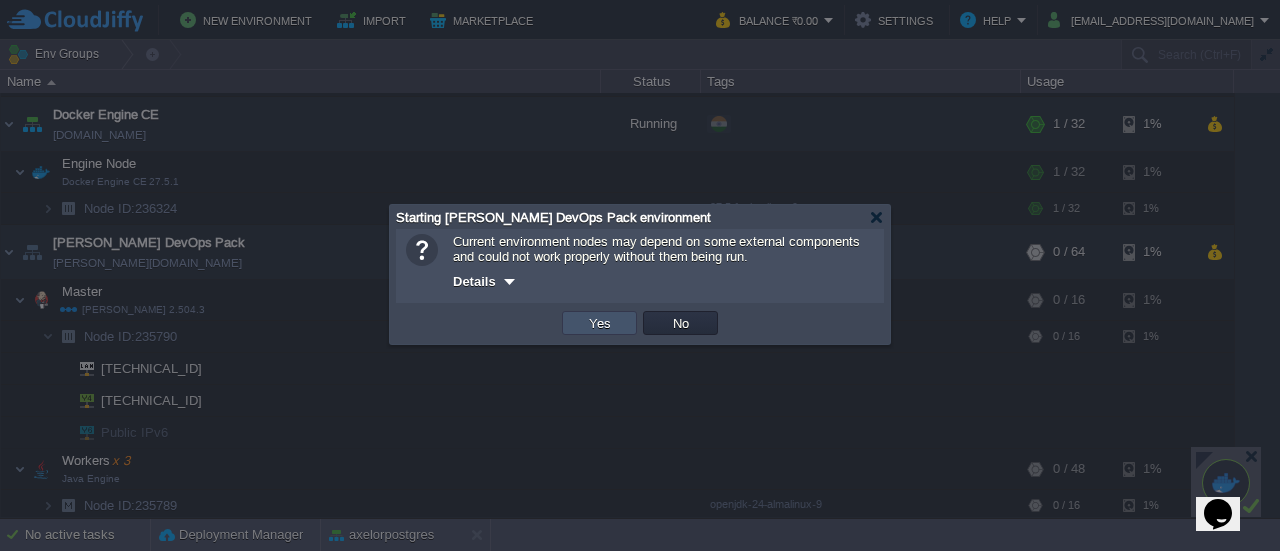 click on "Yes" at bounding box center [600, 323] 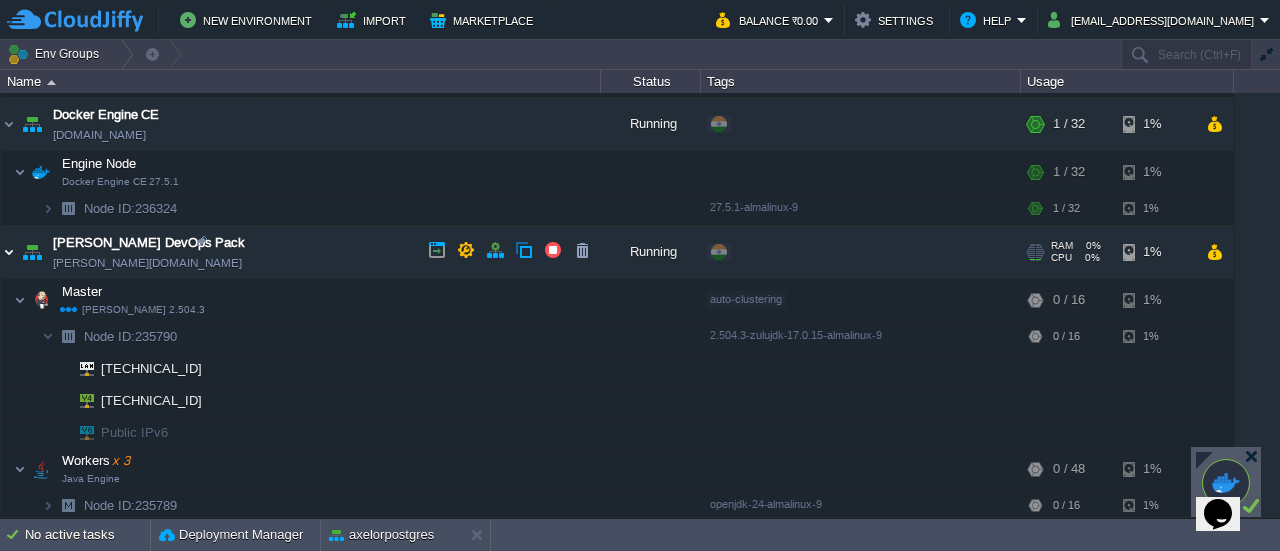 click at bounding box center (9, 252) 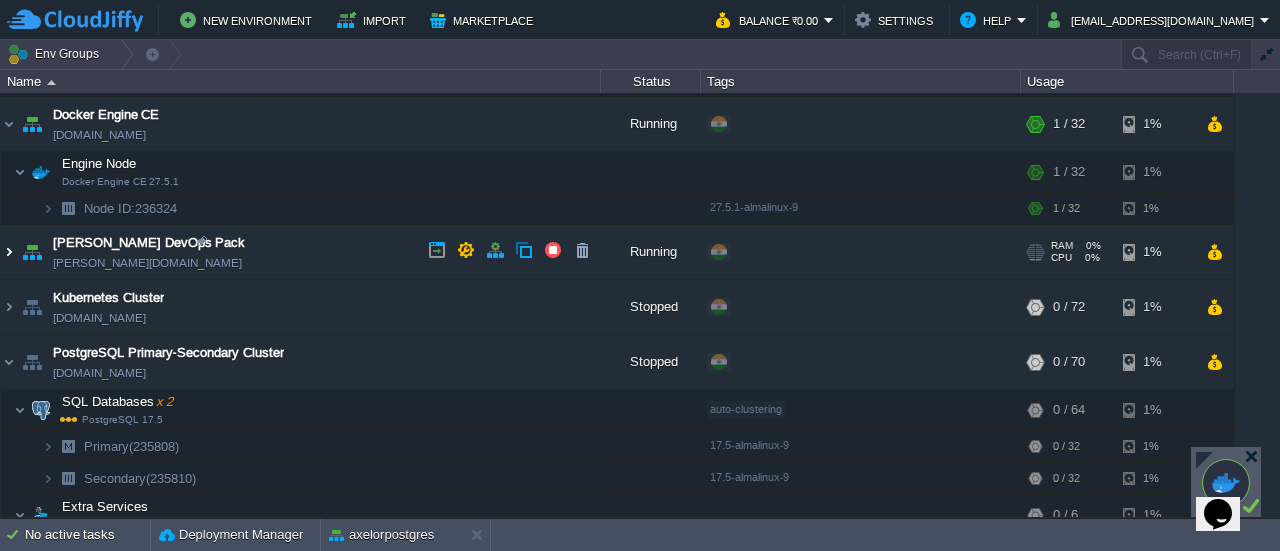 click at bounding box center (9, 252) 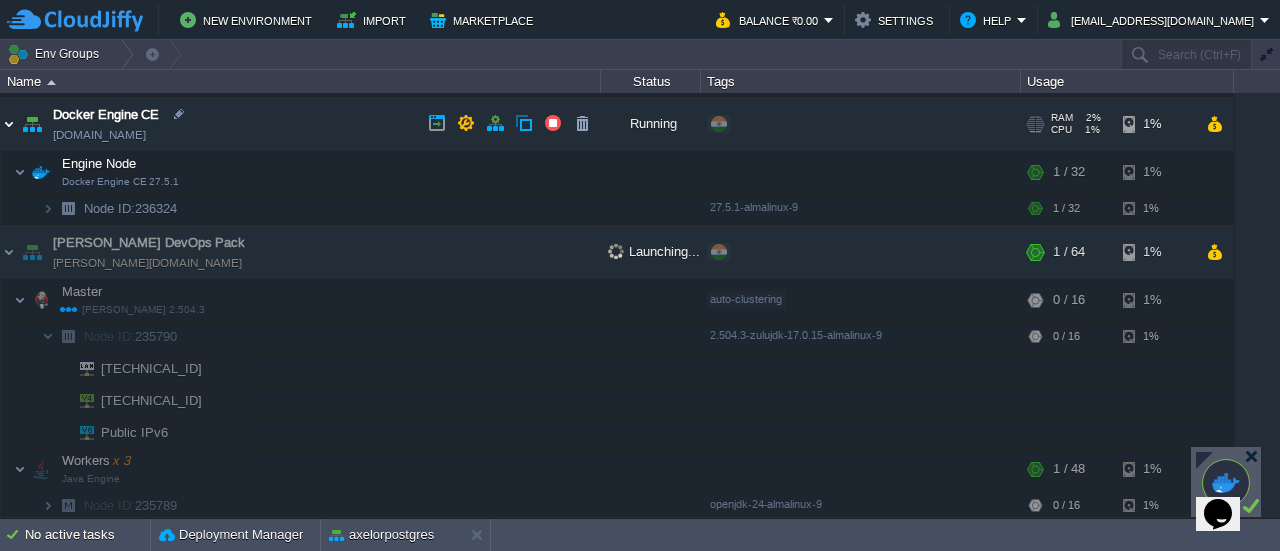 click at bounding box center [9, 124] 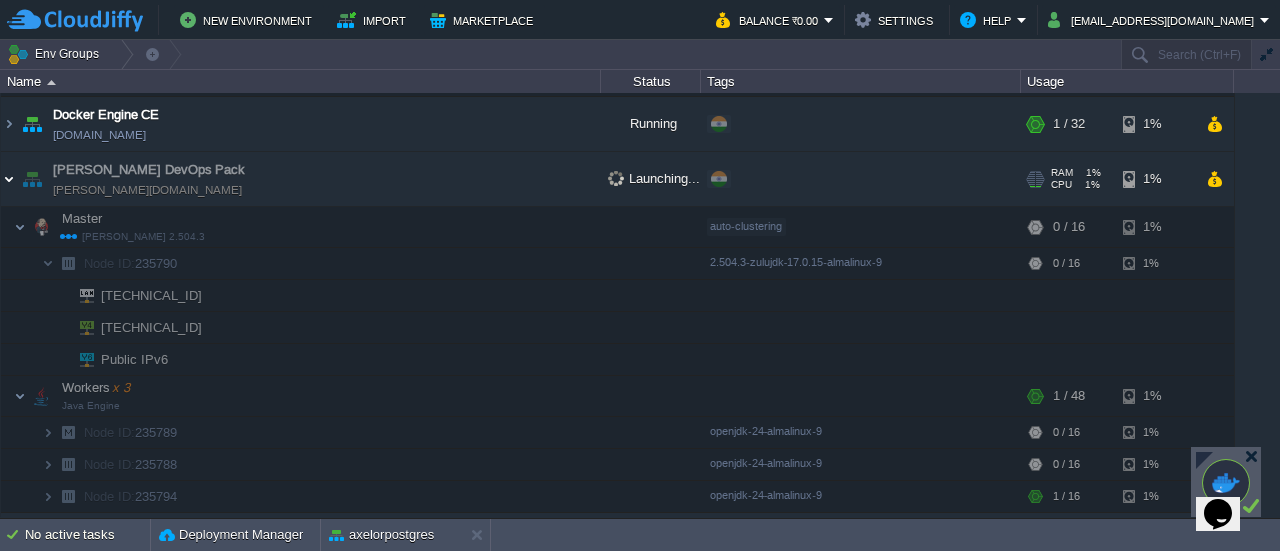 click at bounding box center [9, 179] 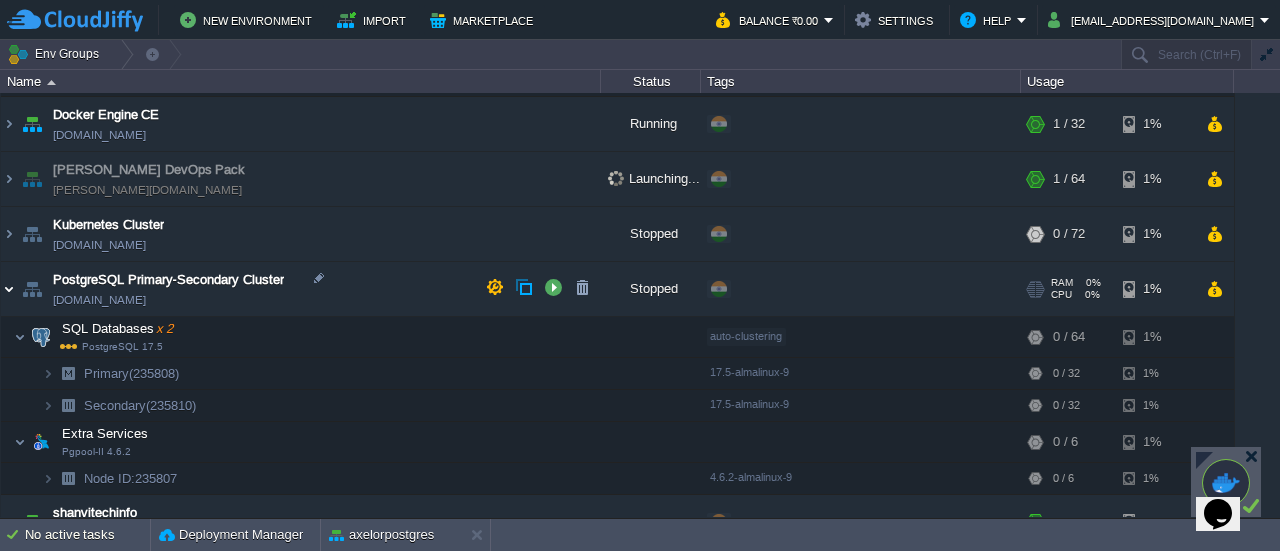 click at bounding box center (9, 289) 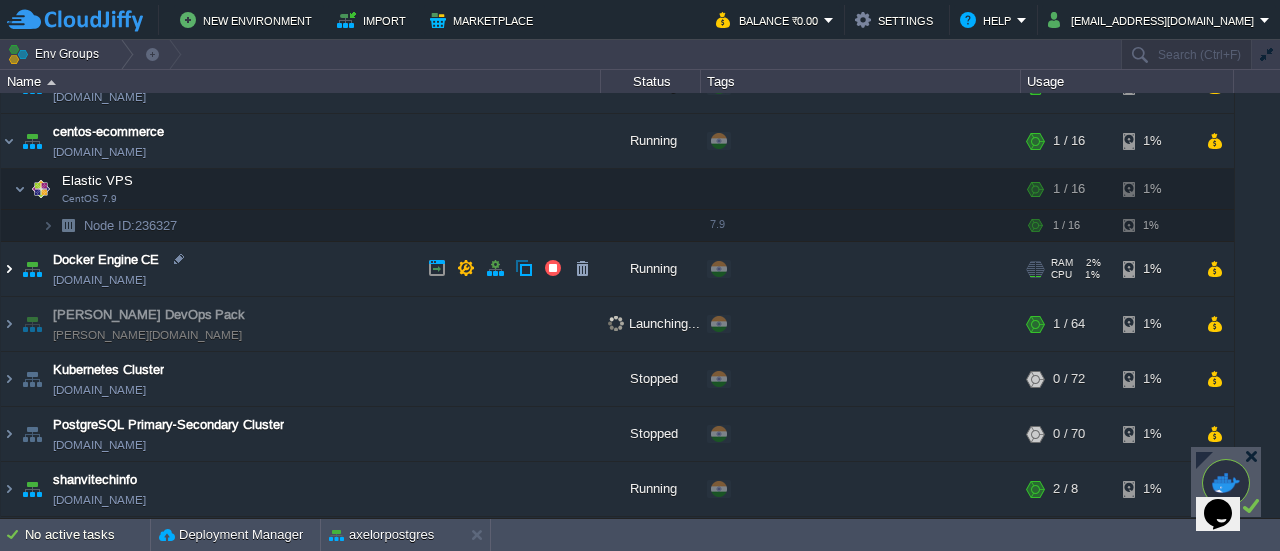 scroll, scrollTop: 31, scrollLeft: 0, axis: vertical 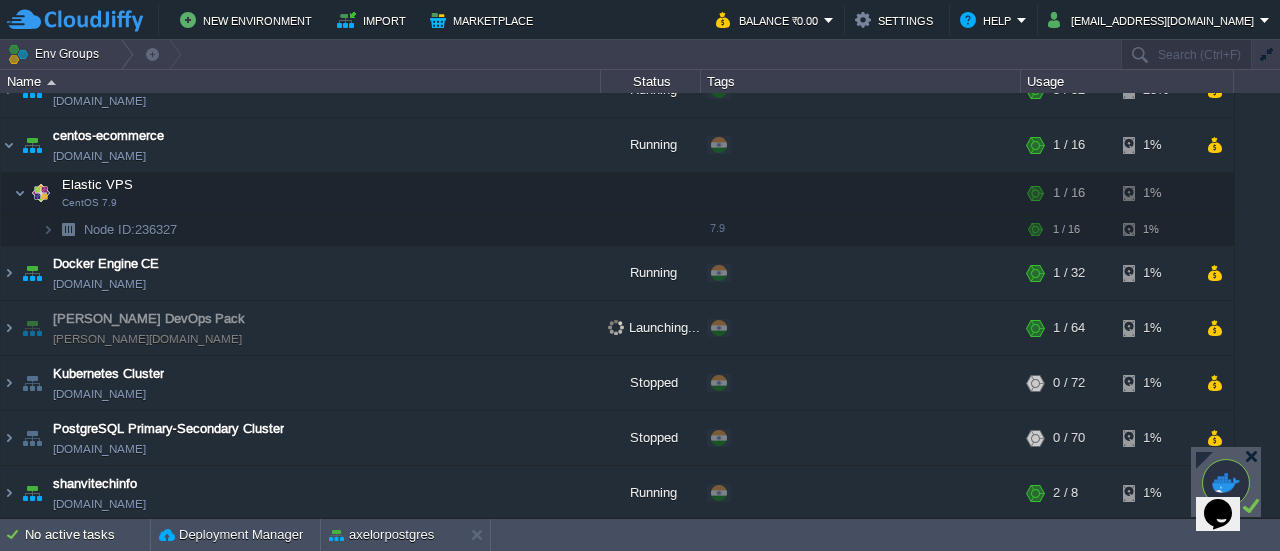 drag, startPoint x: 1279, startPoint y: 284, endPoint x: 63, endPoint y: 14, distance: 1245.6147 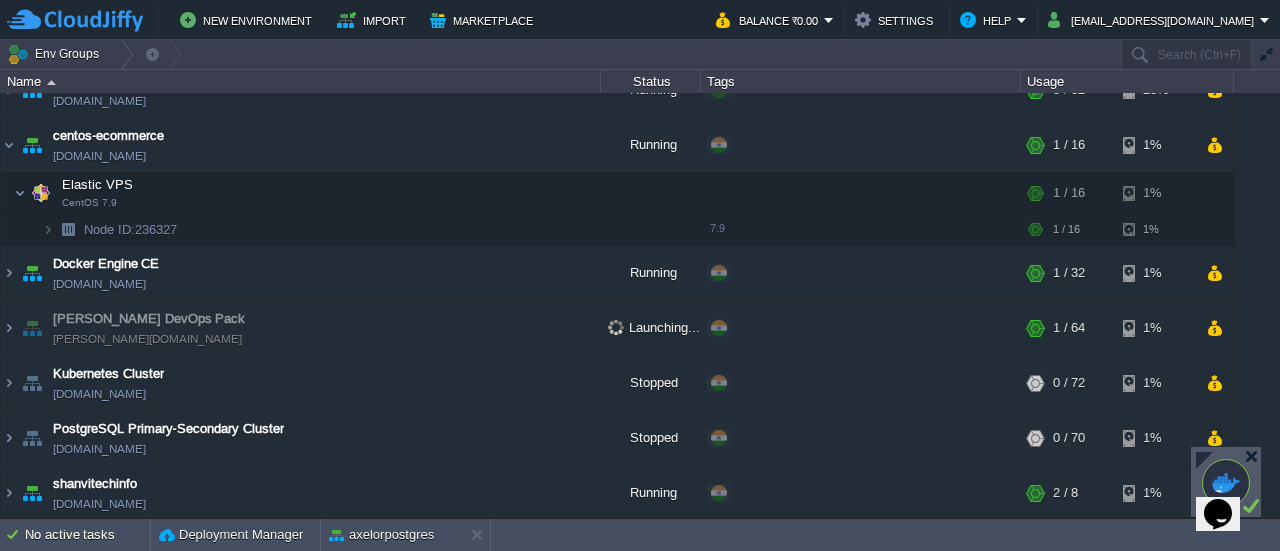 scroll, scrollTop: 0, scrollLeft: 0, axis: both 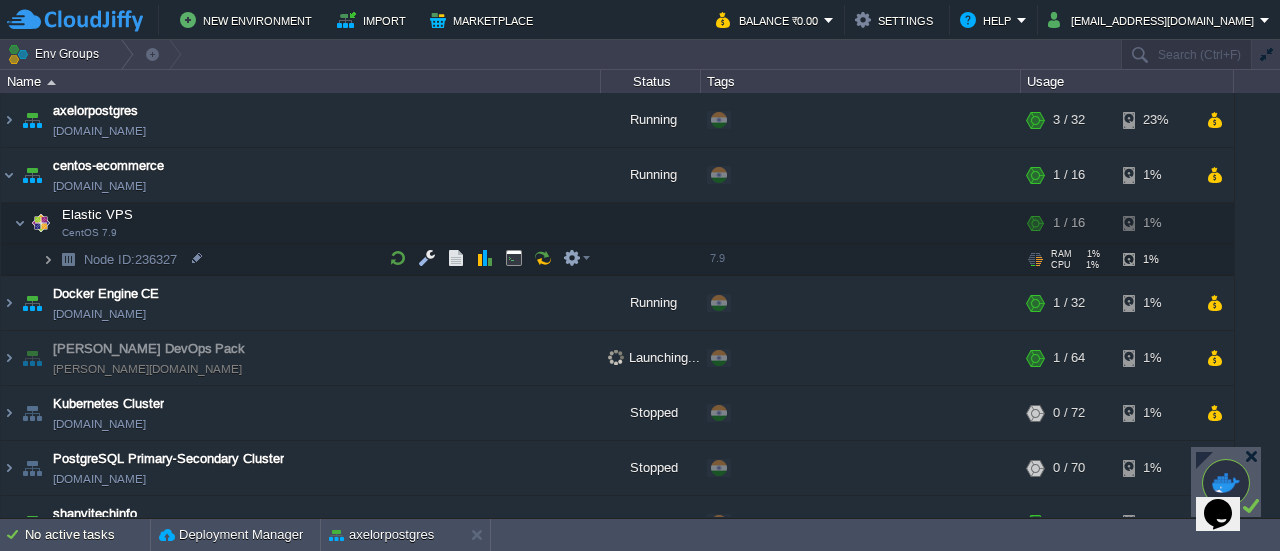 click at bounding box center (48, 259) 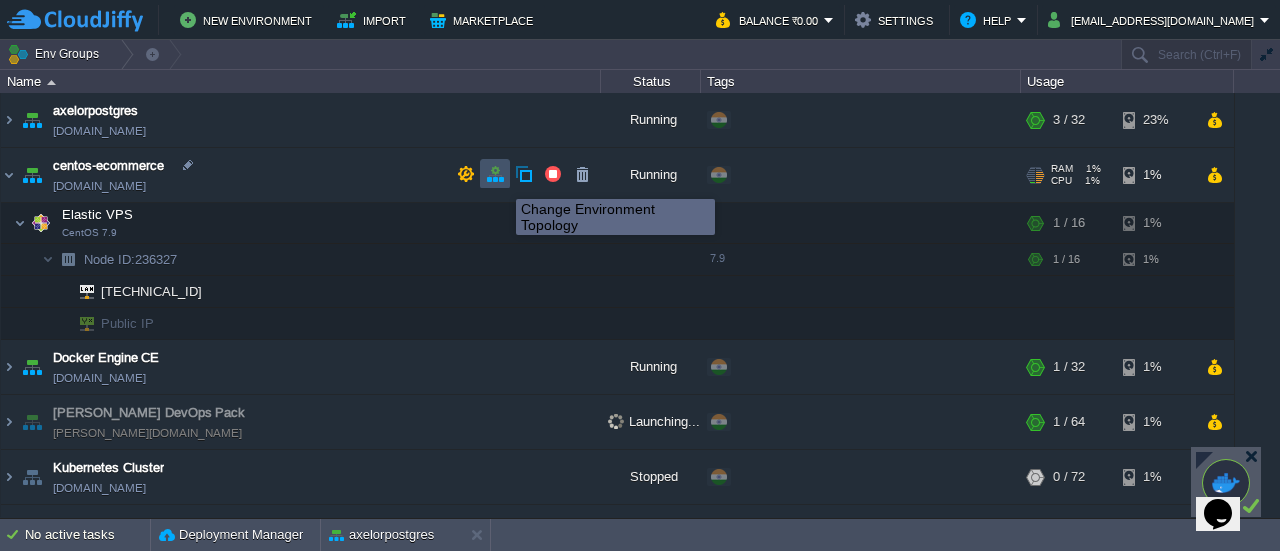 click at bounding box center [495, 174] 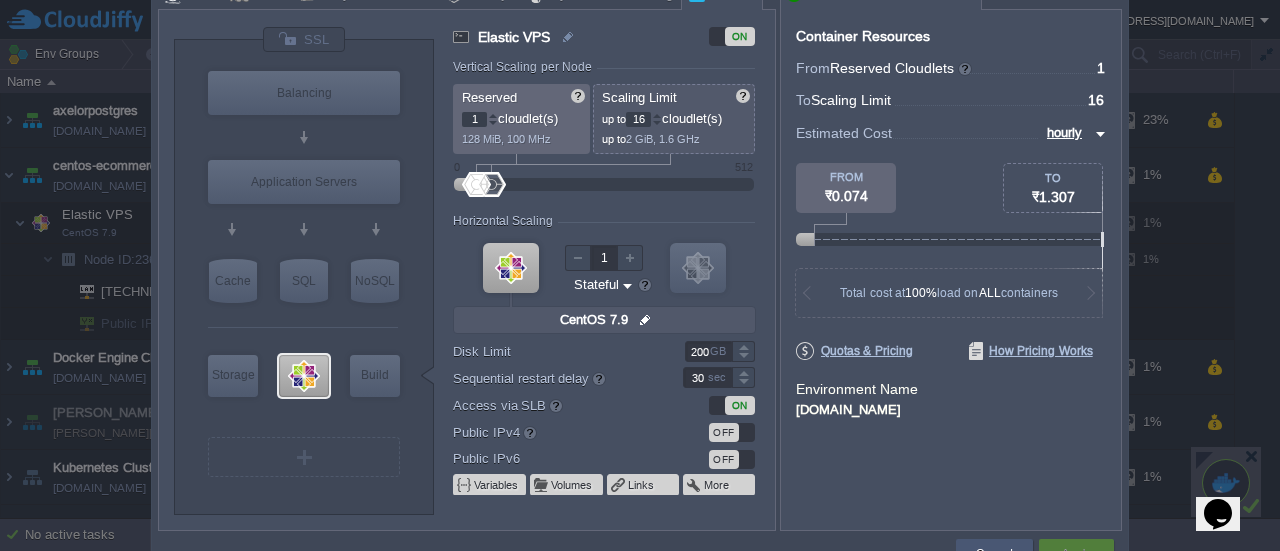 click on "Cancel" at bounding box center [994, 554] 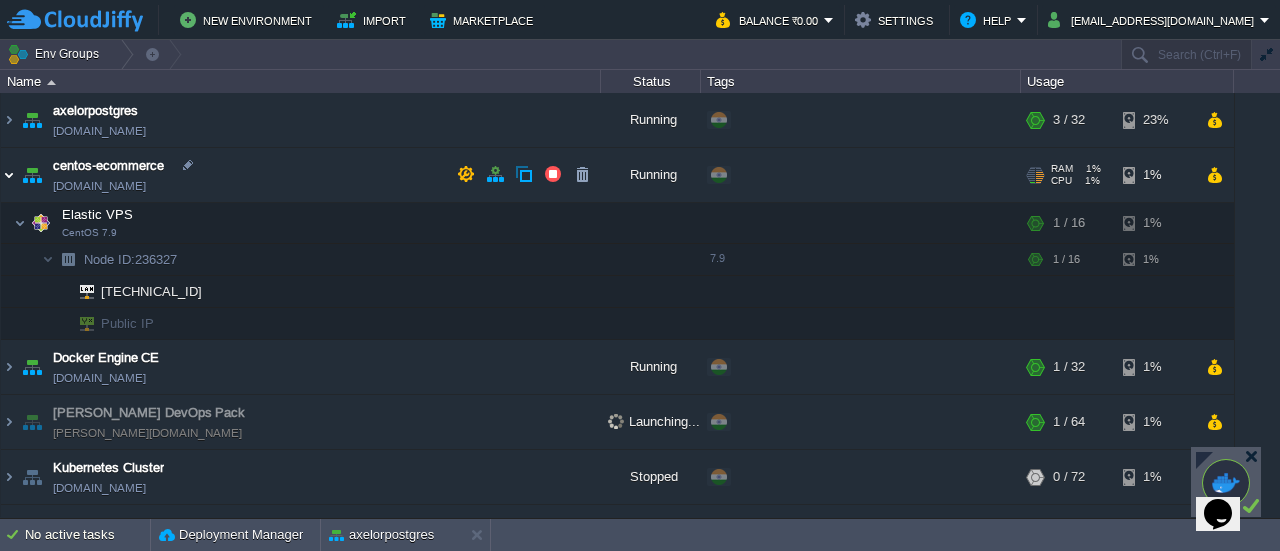 click at bounding box center (9, 175) 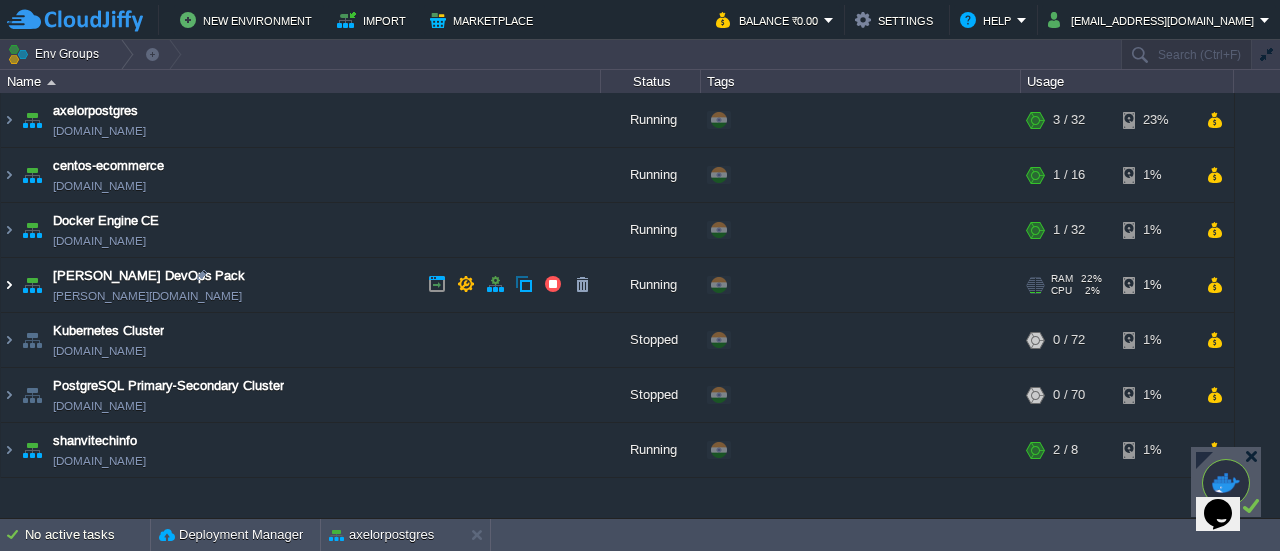 click at bounding box center (9, 285) 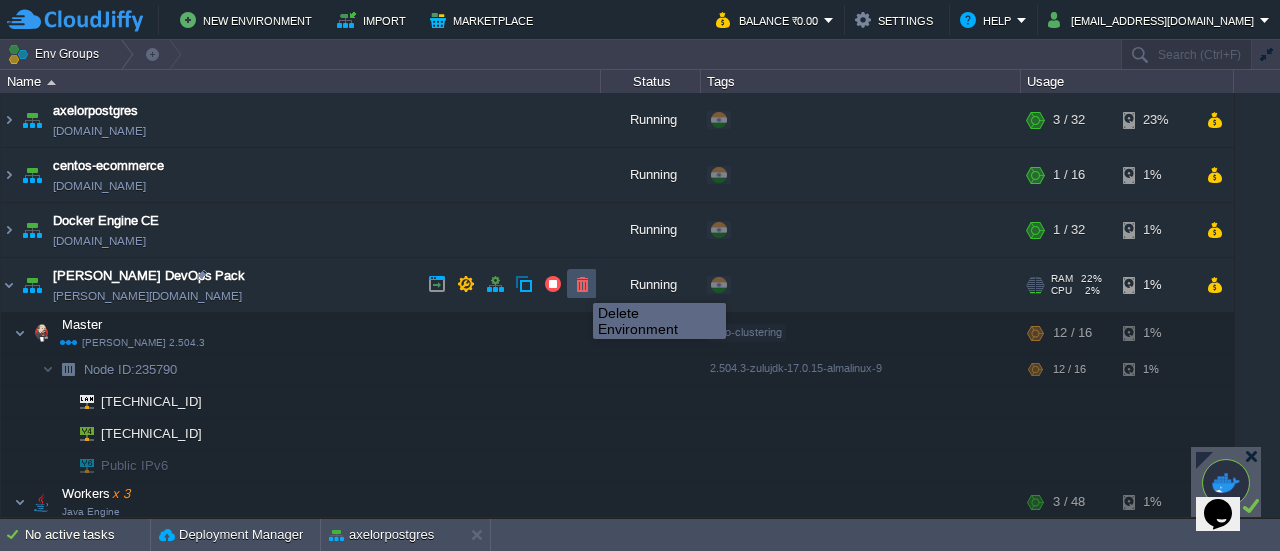 click at bounding box center [582, 284] 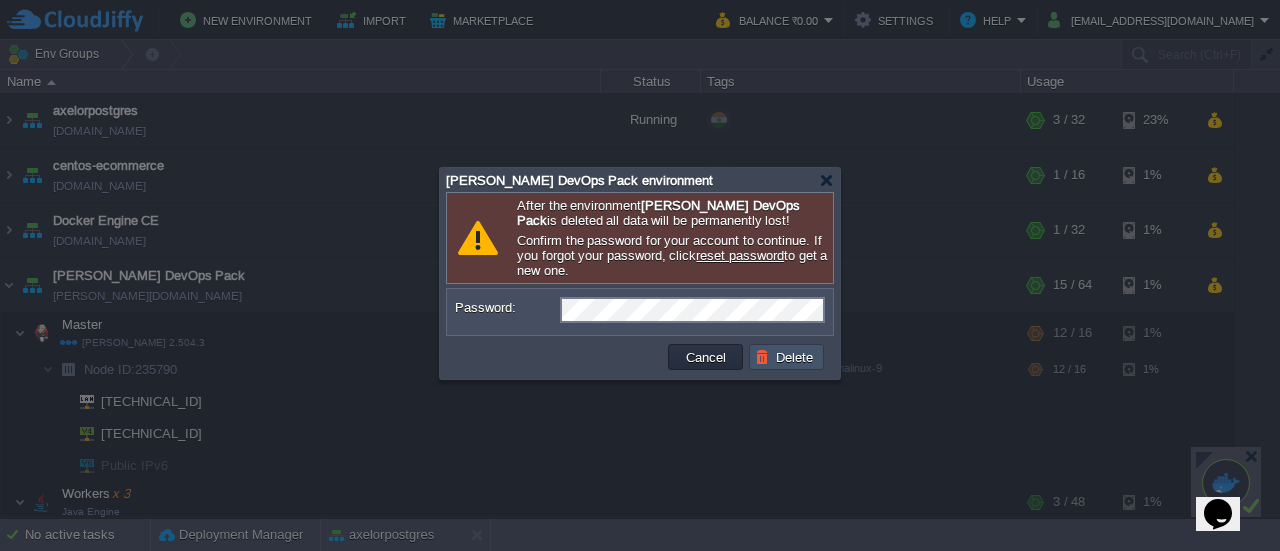 click on "Delete" at bounding box center (787, 357) 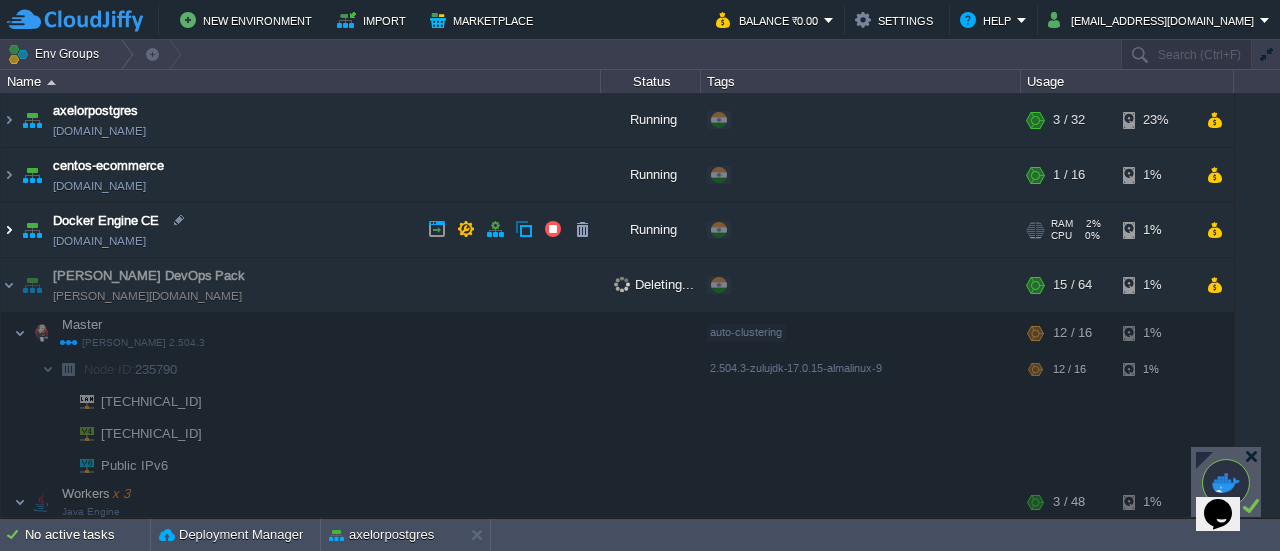 click at bounding box center [9, 230] 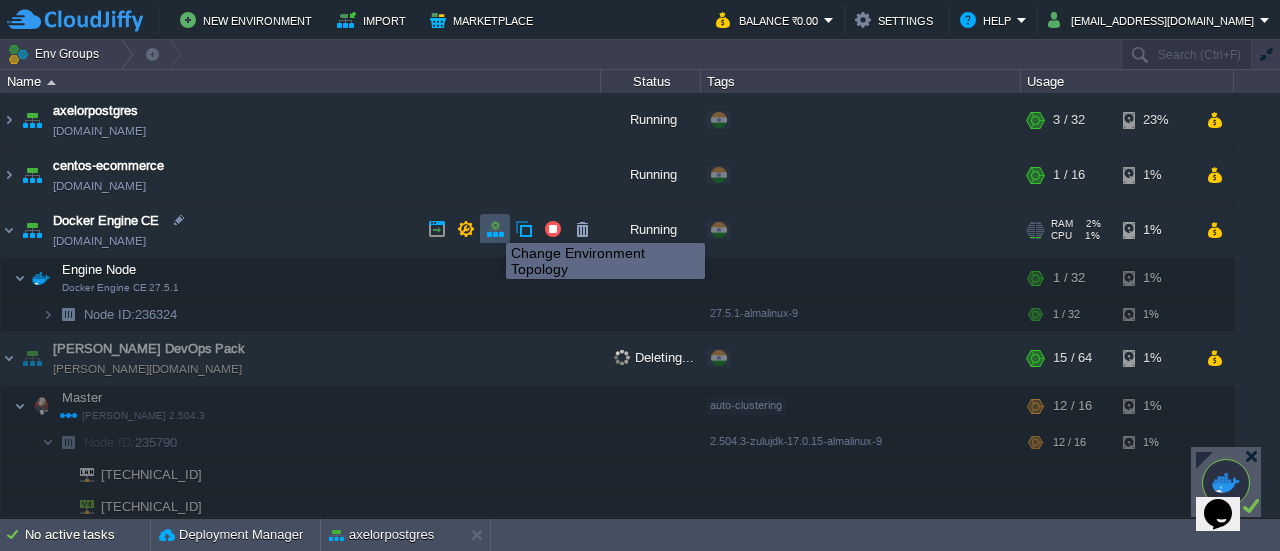 click at bounding box center (495, 229) 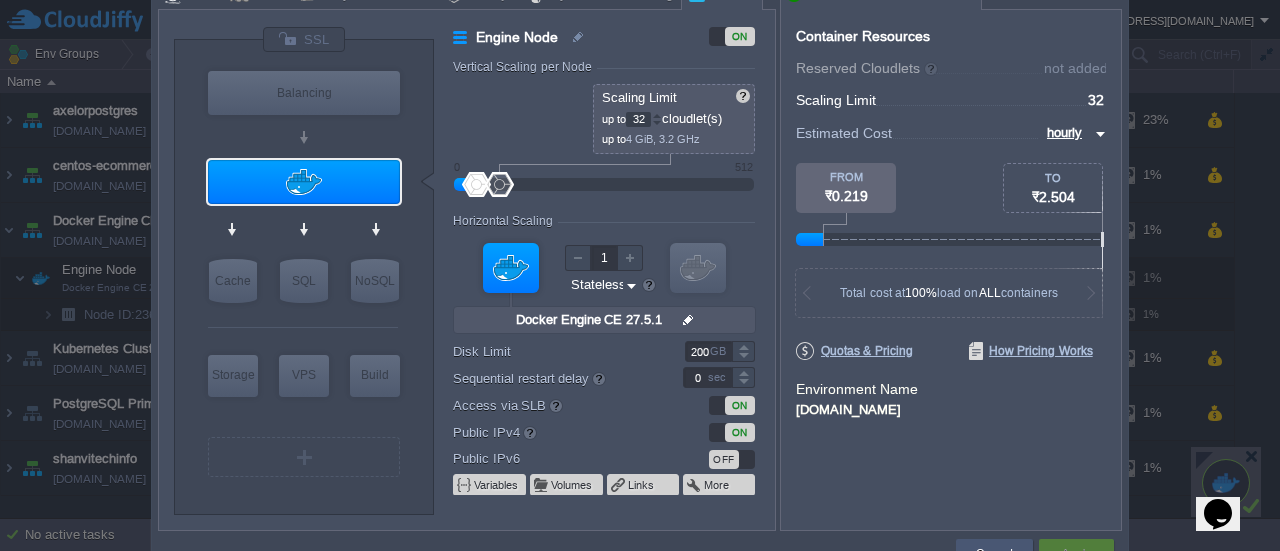 click on "Cancel" at bounding box center (994, 554) 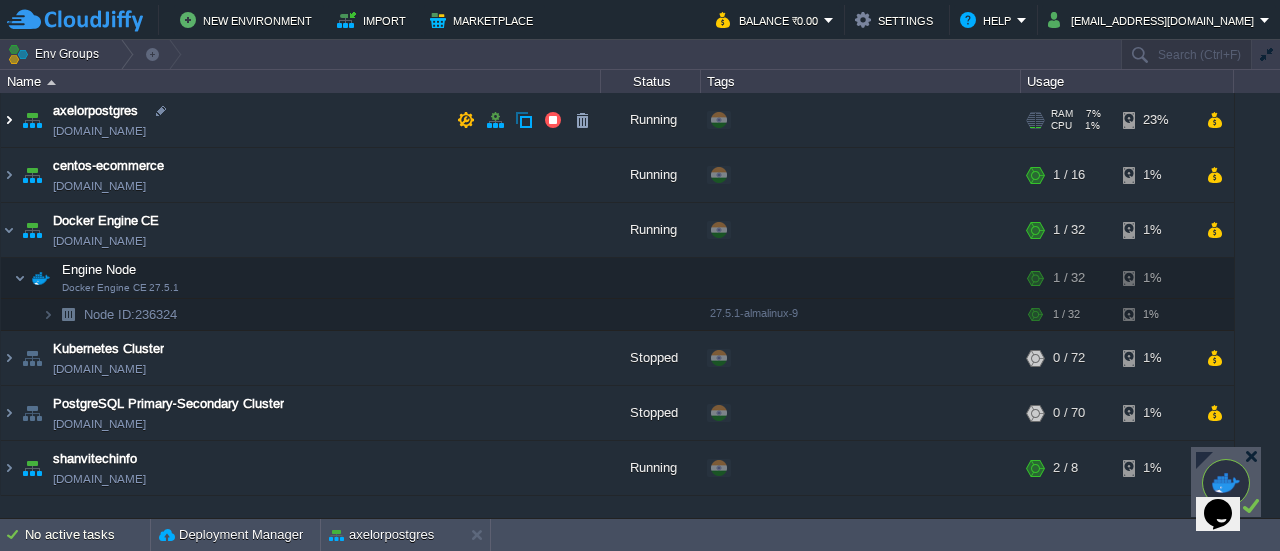 click at bounding box center (9, 120) 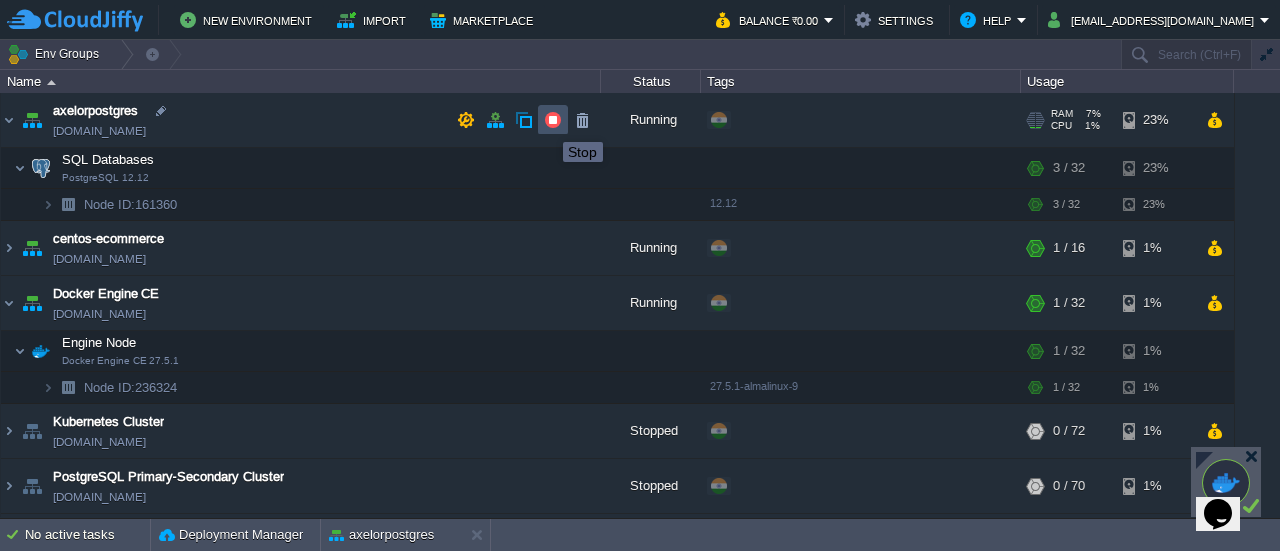 click at bounding box center [553, 120] 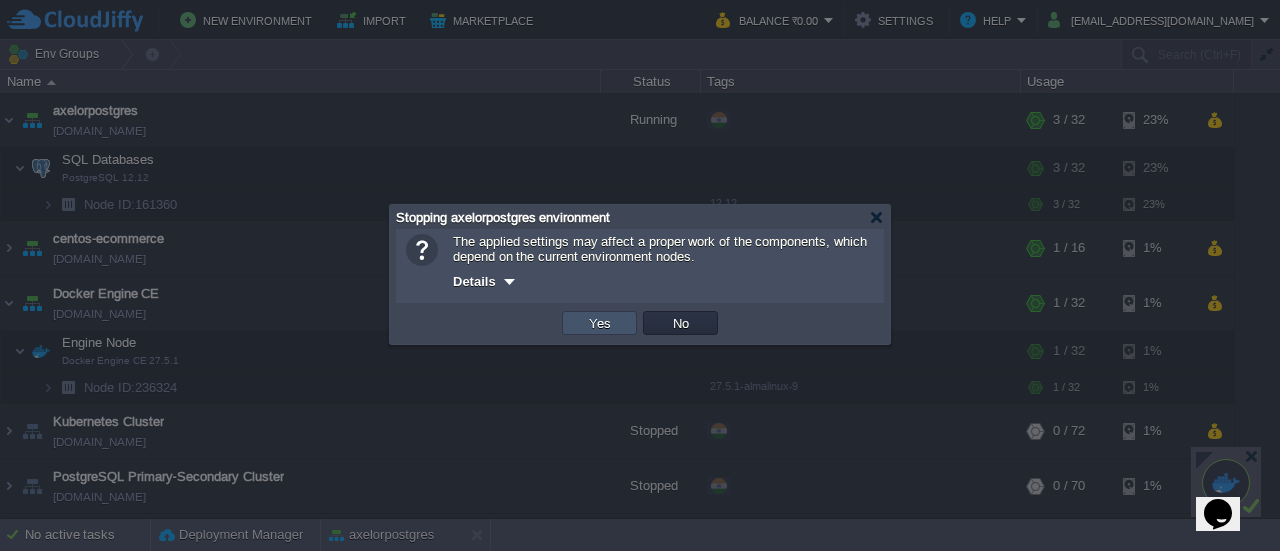 click on "Yes" at bounding box center [600, 323] 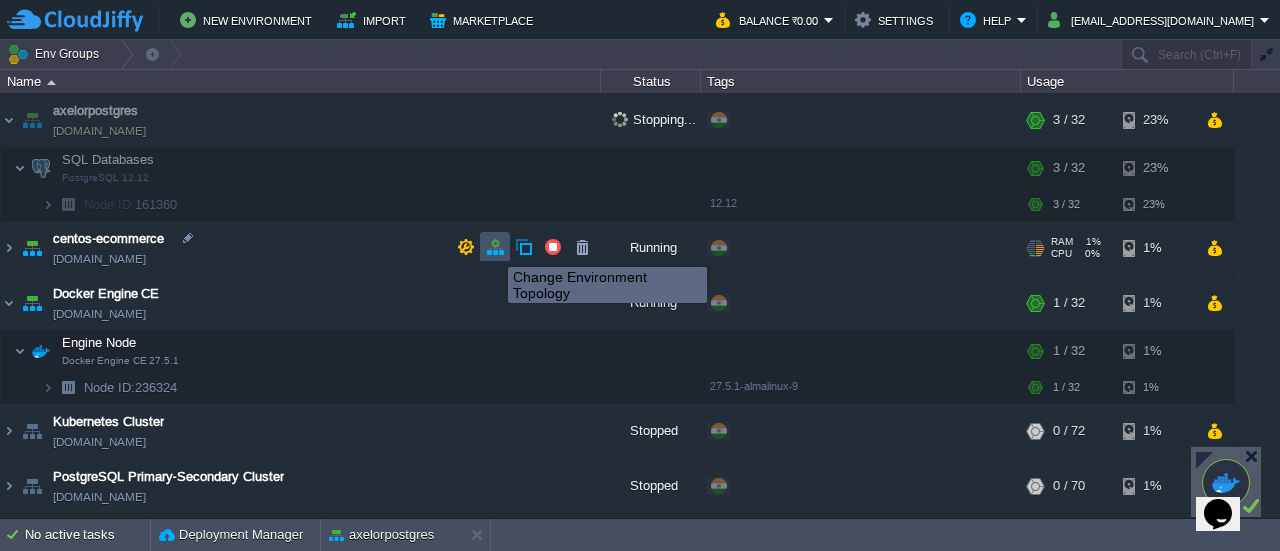 click at bounding box center (495, 247) 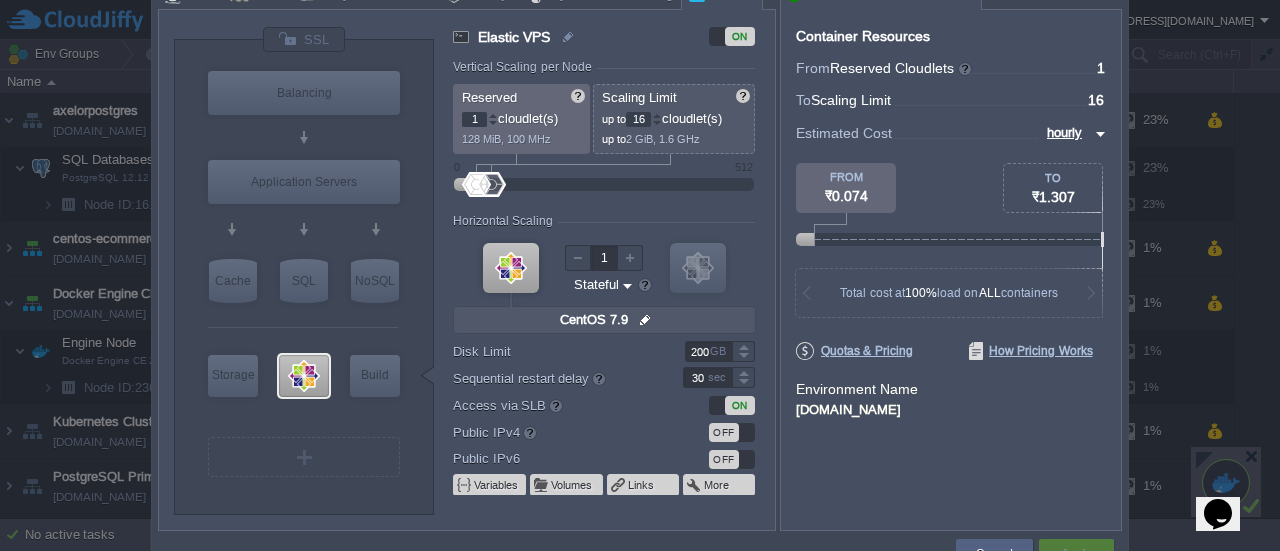 click on "16" at bounding box center (638, 119) 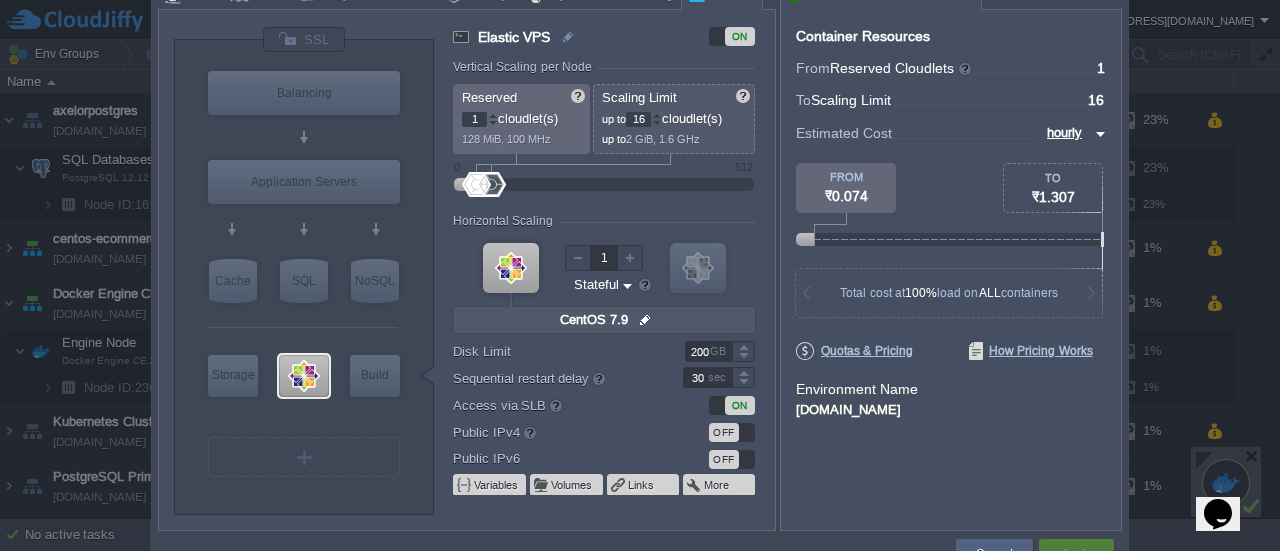 type on "1" 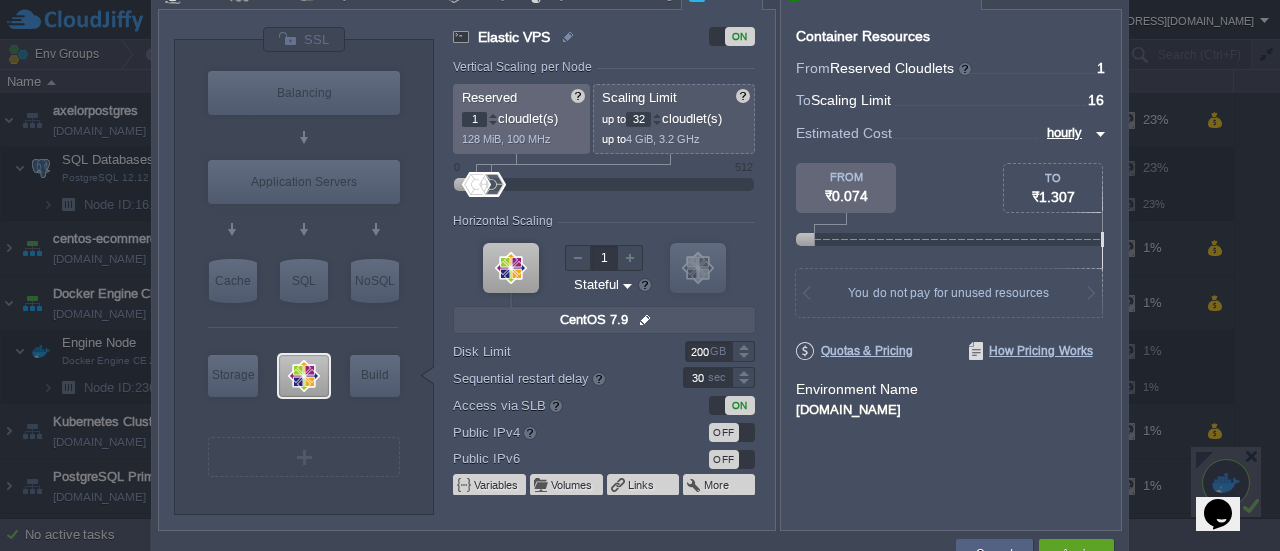 type on "32" 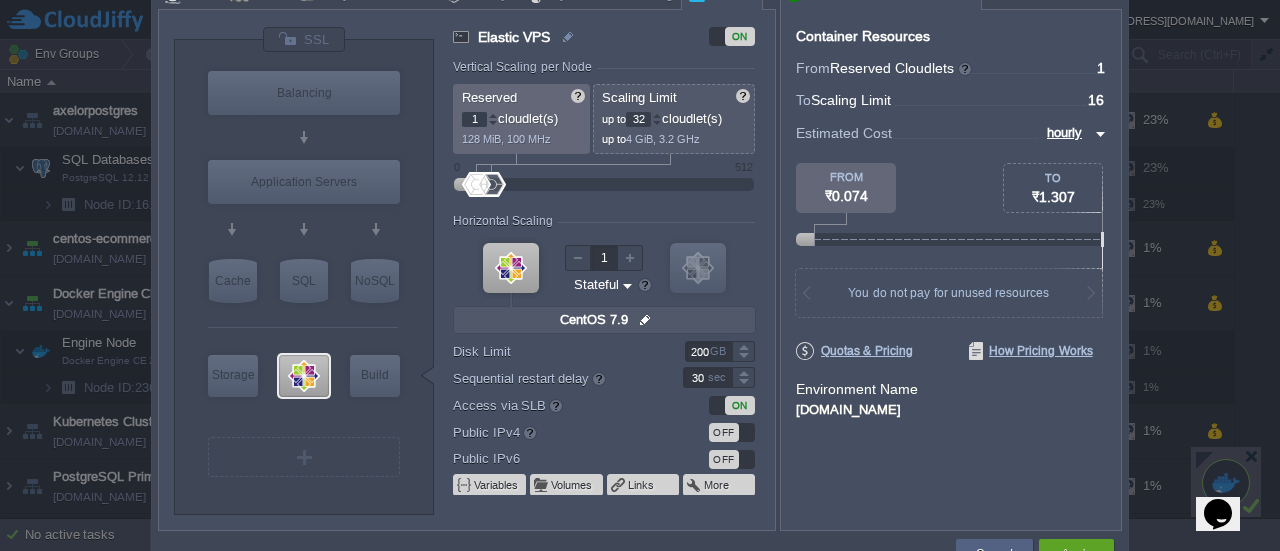 click on "Apply" at bounding box center (1076, 554) 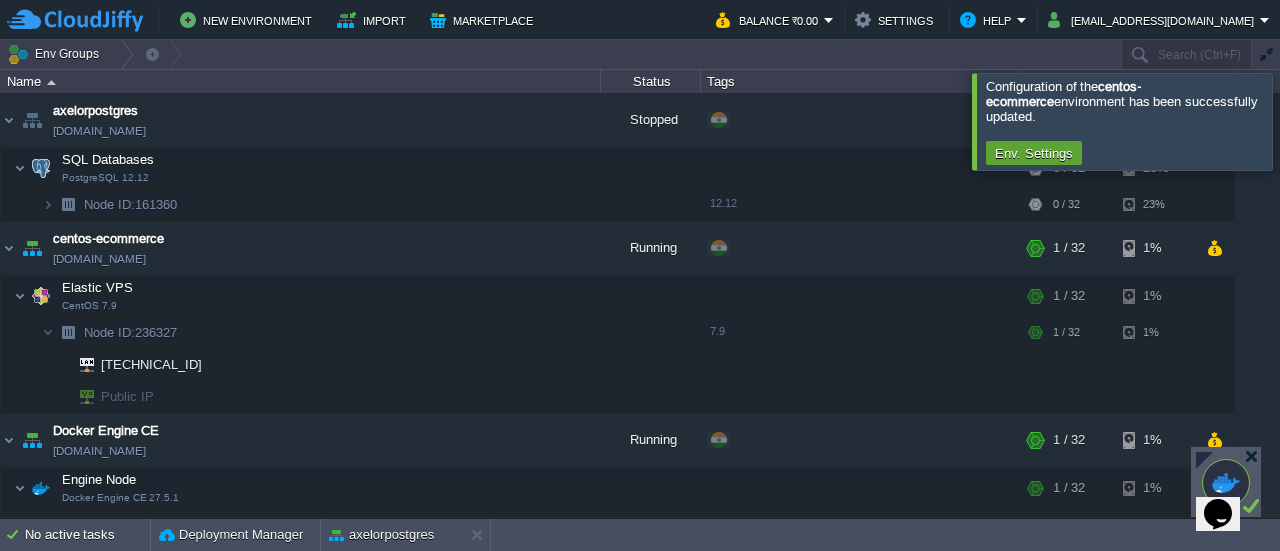 click at bounding box center (1304, 121) 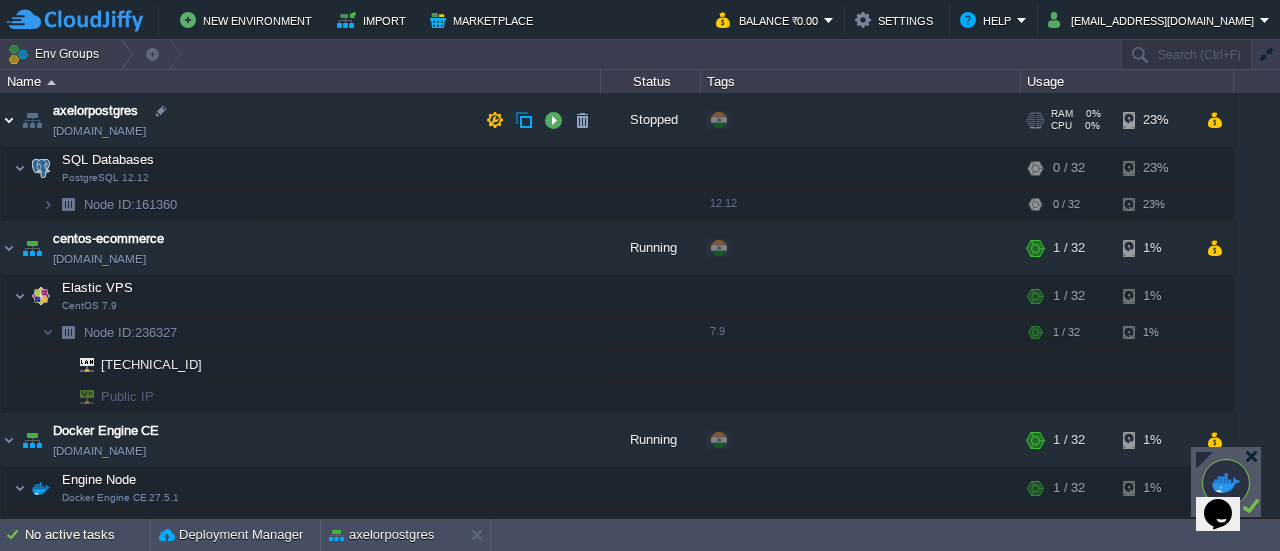 click at bounding box center [9, 120] 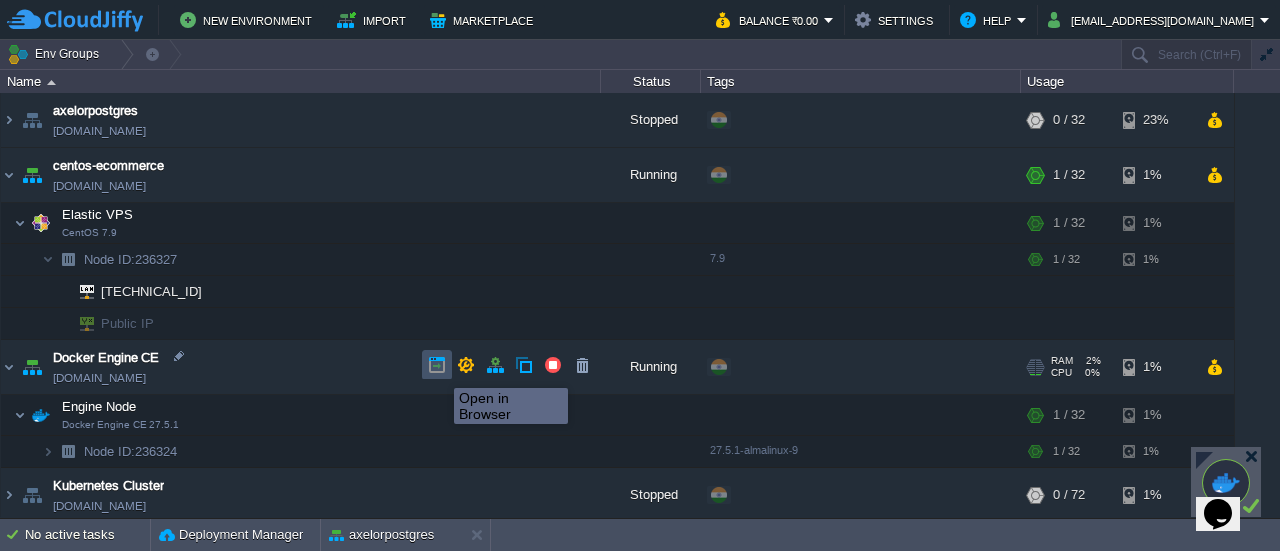 click at bounding box center [437, 365] 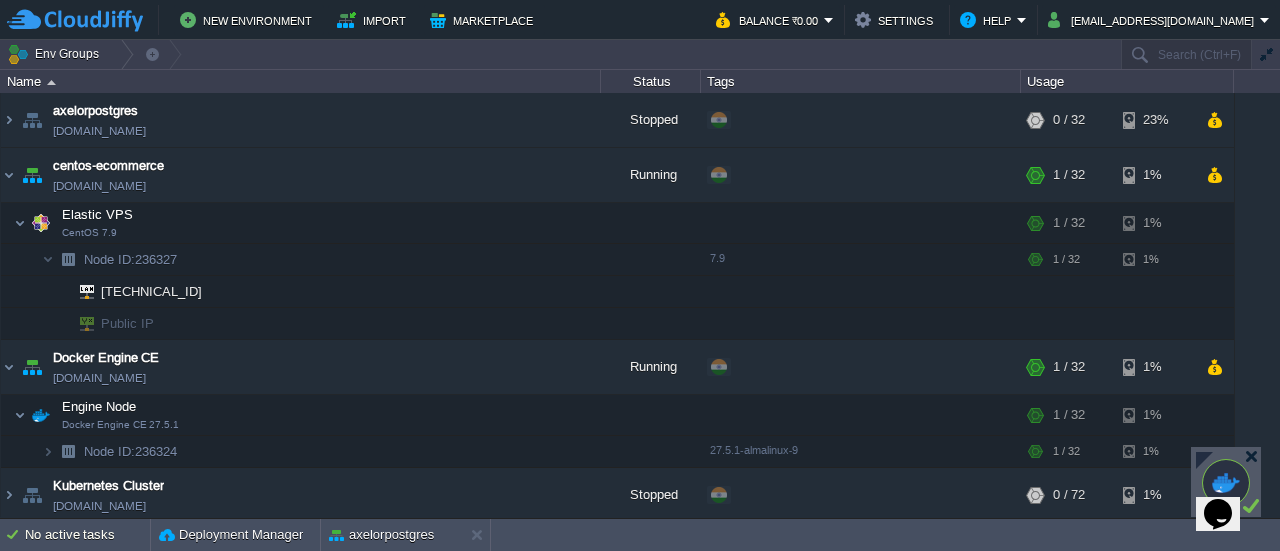 click at bounding box center [1204, 460] 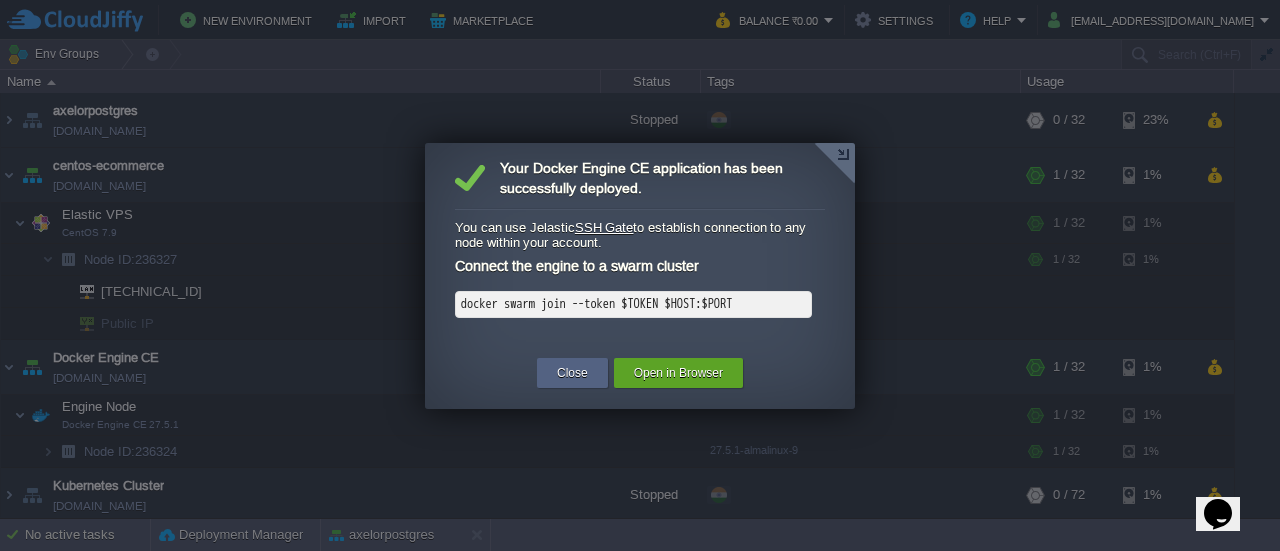 click on "SSH Gate" at bounding box center (604, 227) 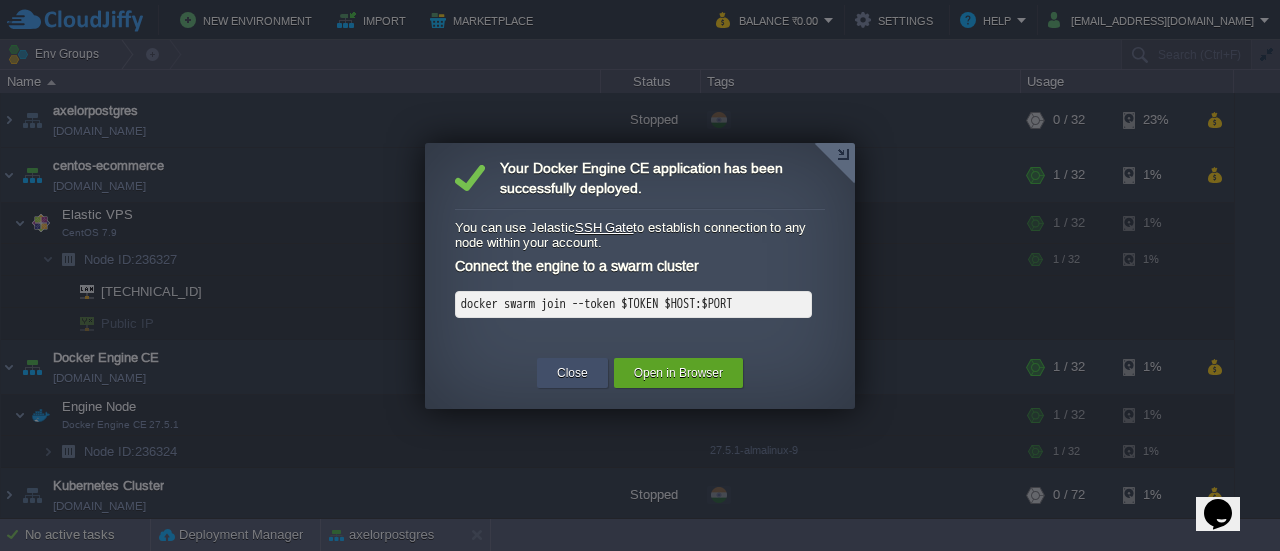 click on "Close" at bounding box center (572, 373) 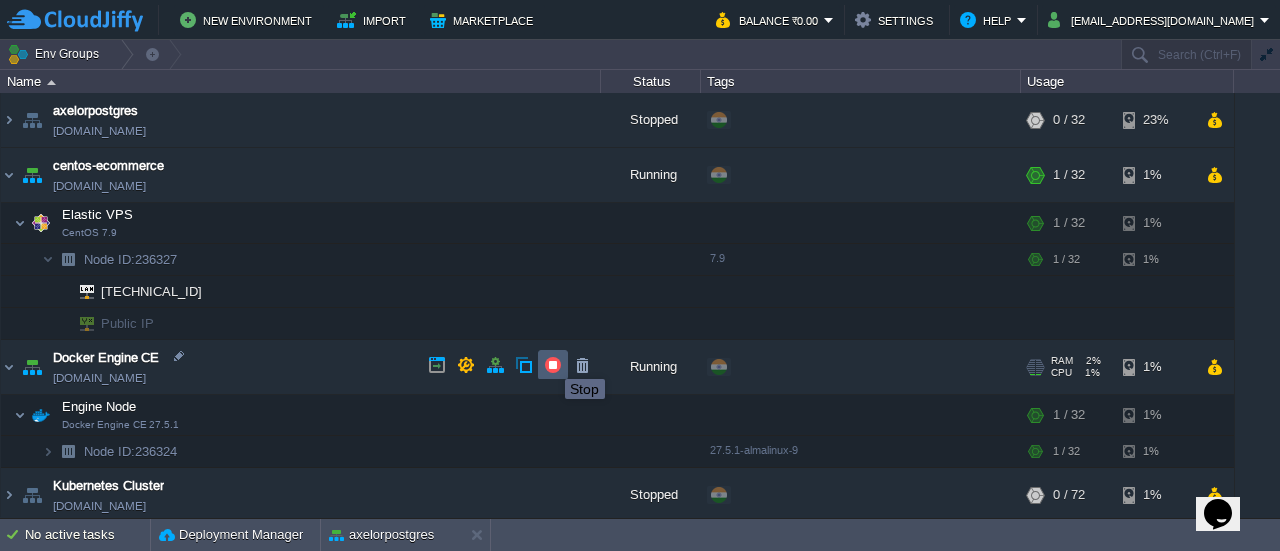click at bounding box center (553, 365) 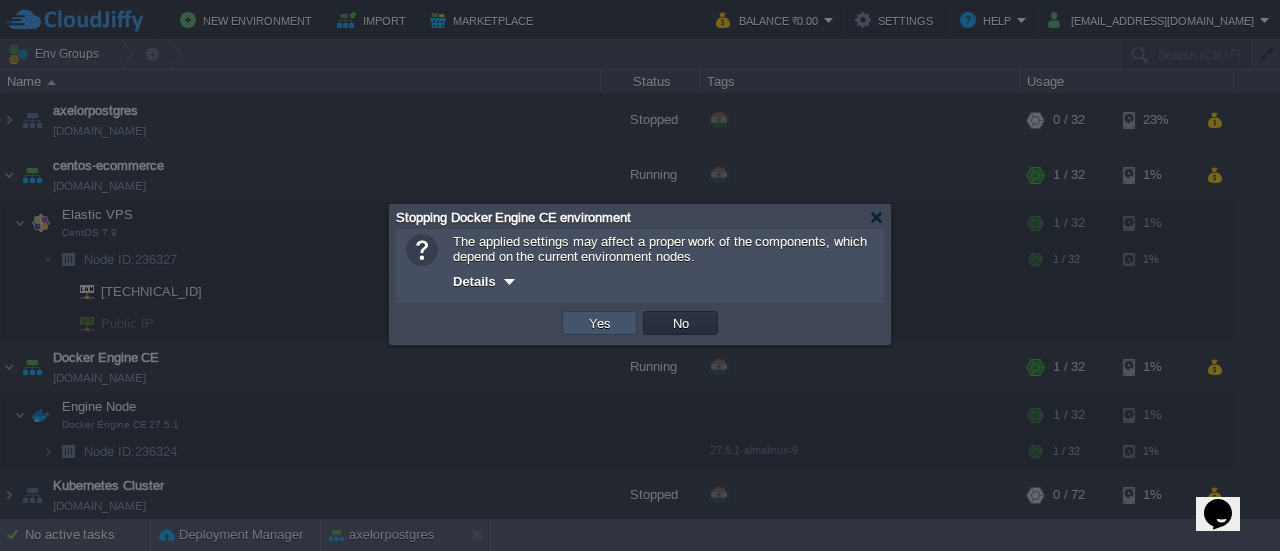 click on "Yes" at bounding box center (600, 323) 